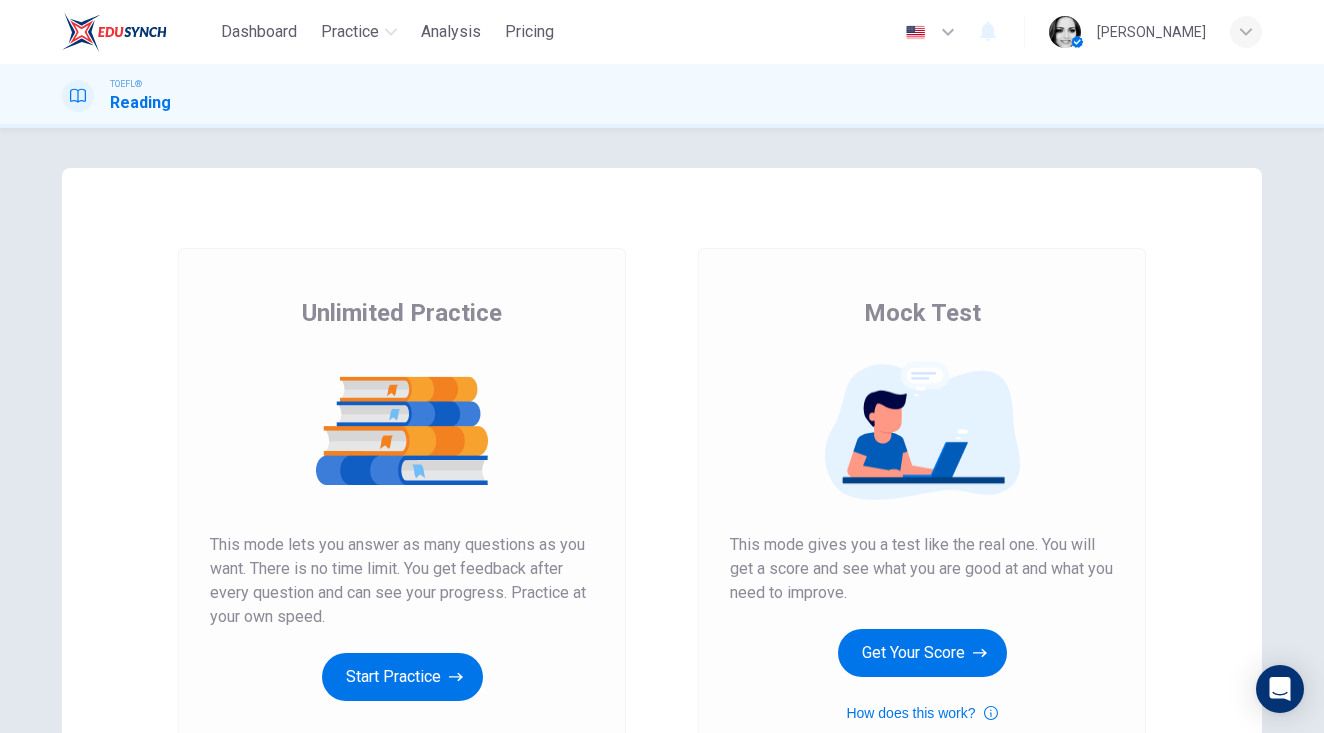scroll, scrollTop: 0, scrollLeft: 0, axis: both 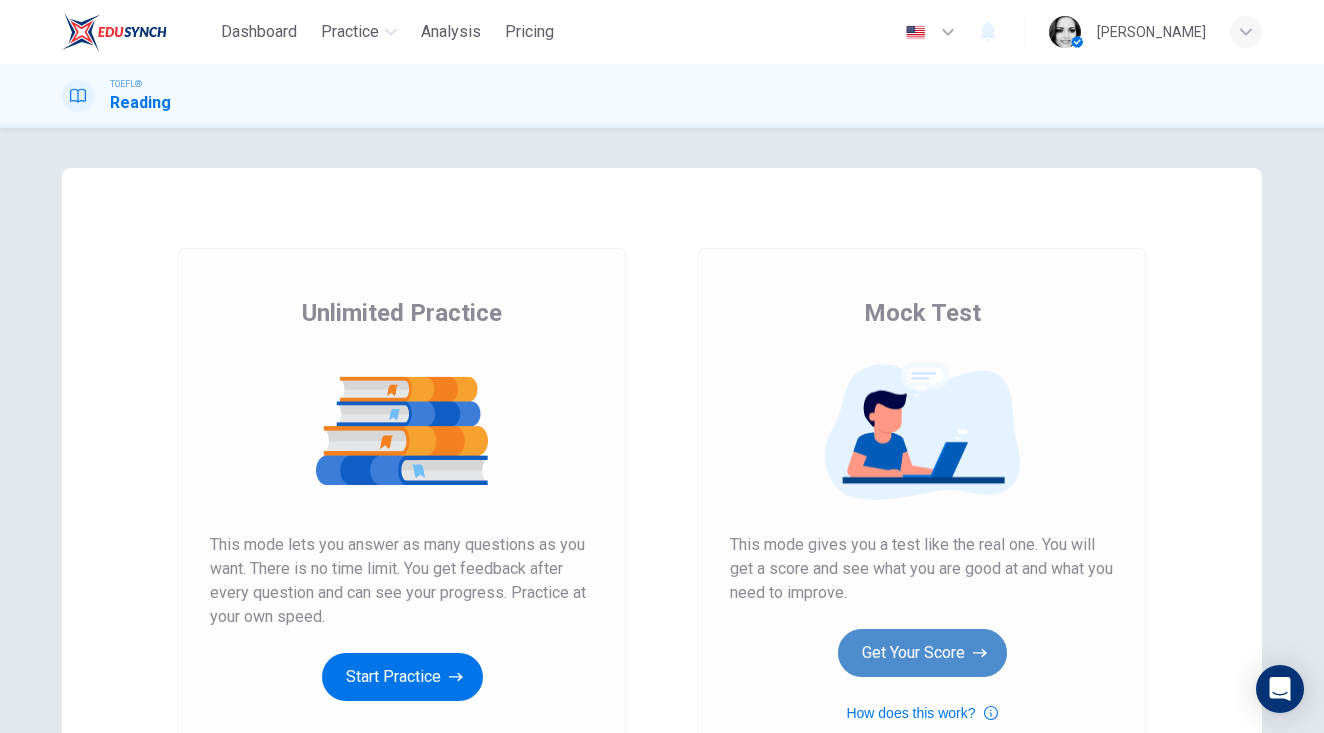 click on "Get Your Score" at bounding box center [922, 653] 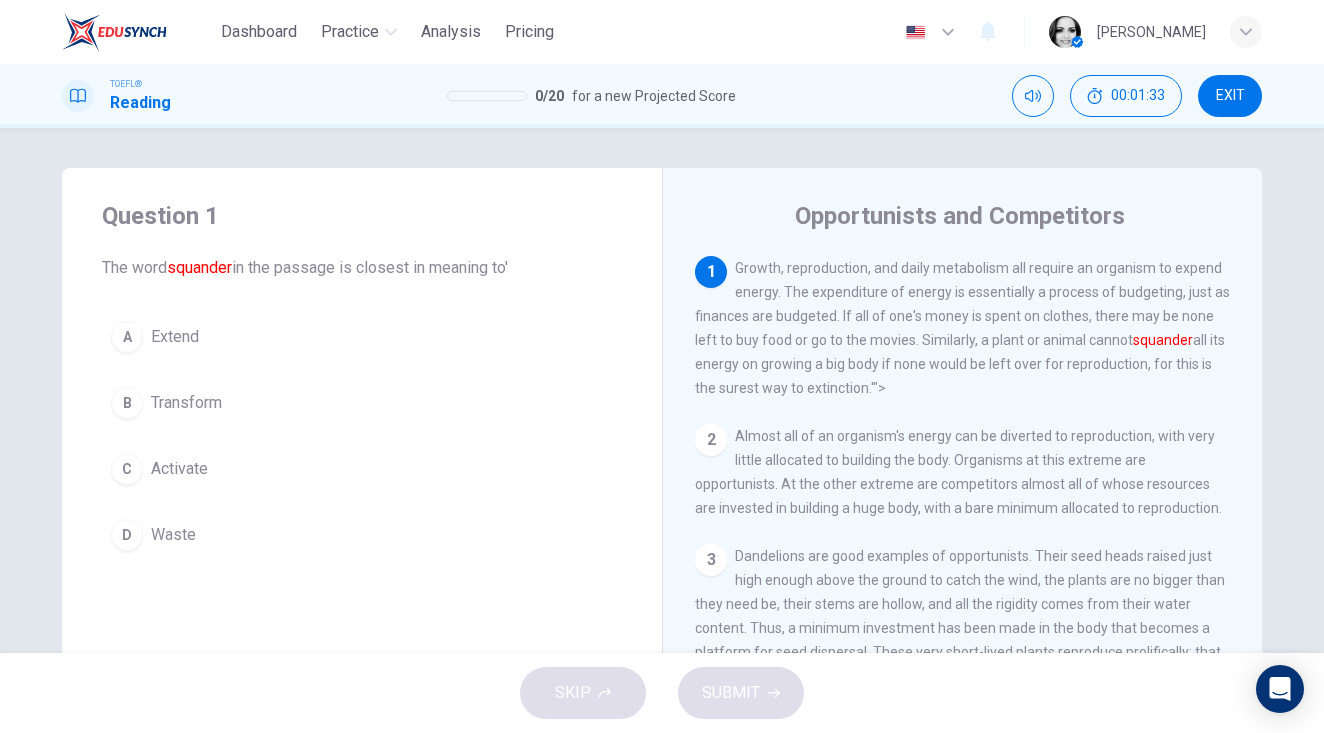 click on "B Transform" at bounding box center [362, 403] 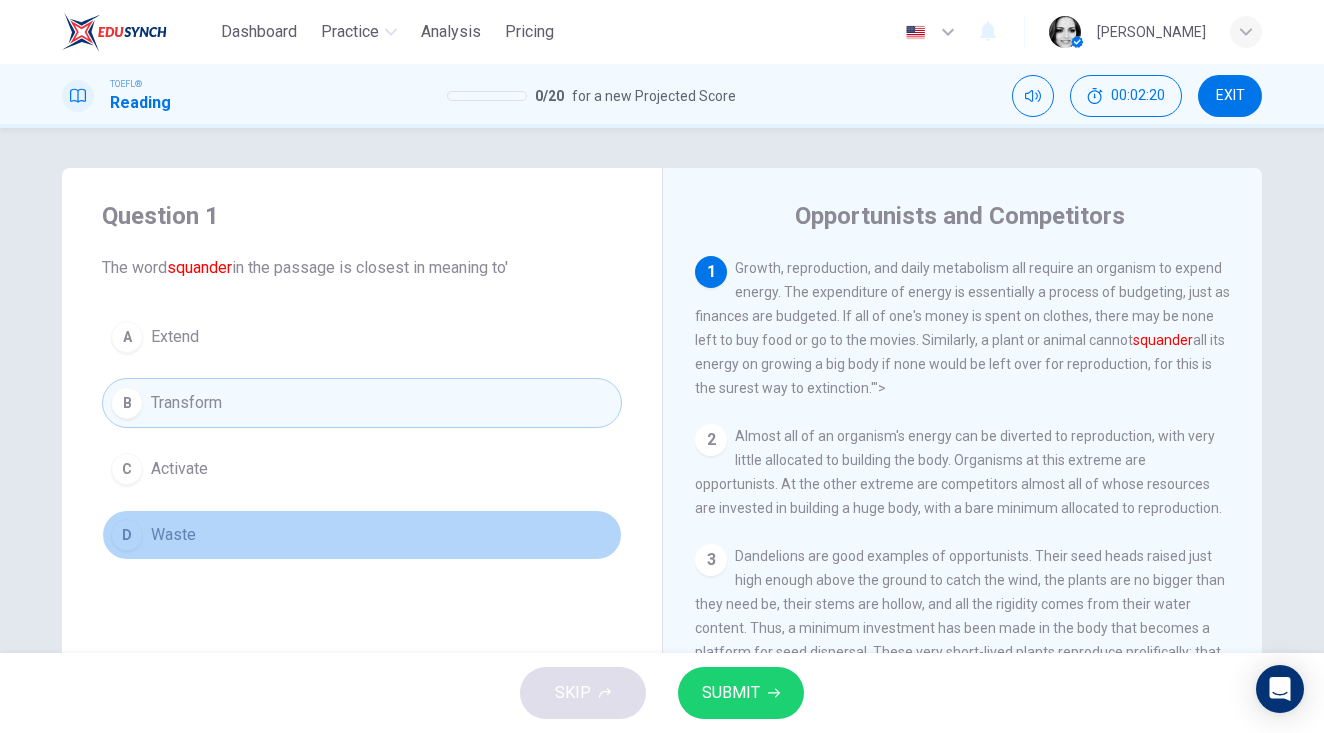 click on "Waste" at bounding box center (173, 535) 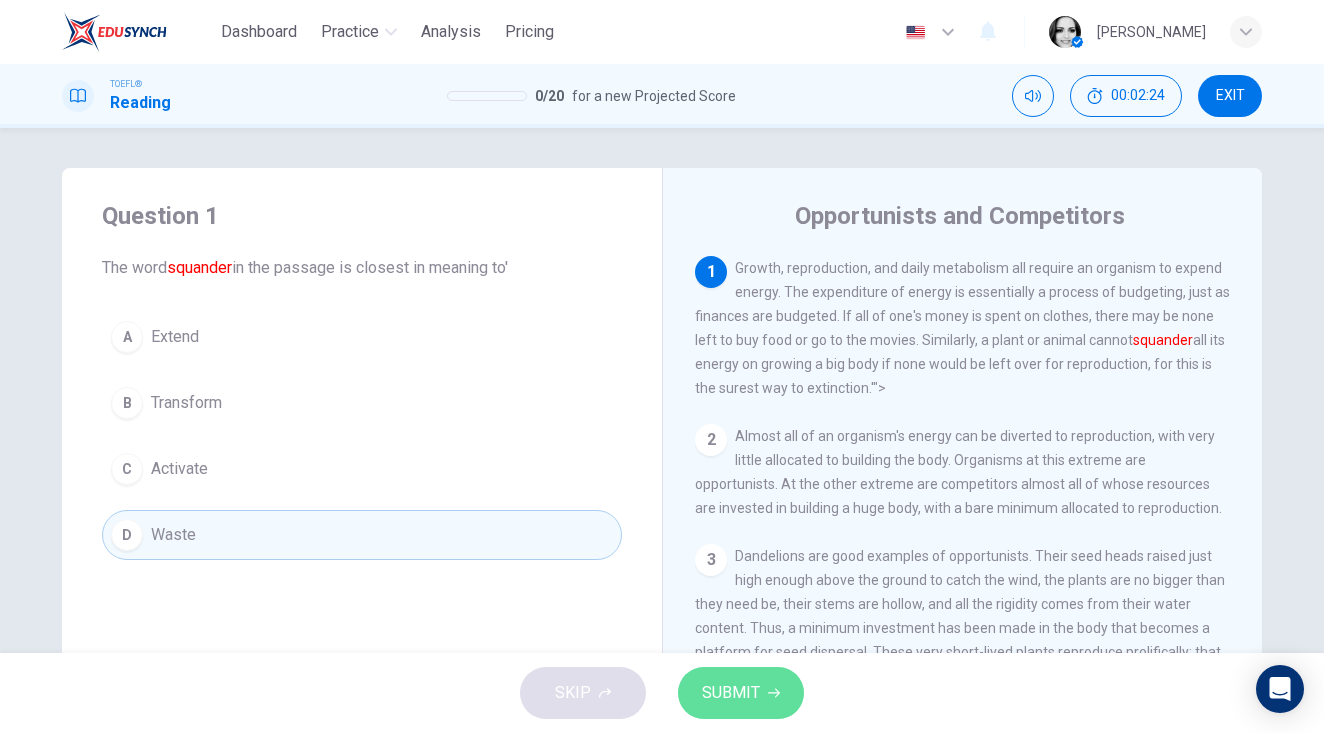 click on "SUBMIT" at bounding box center [741, 693] 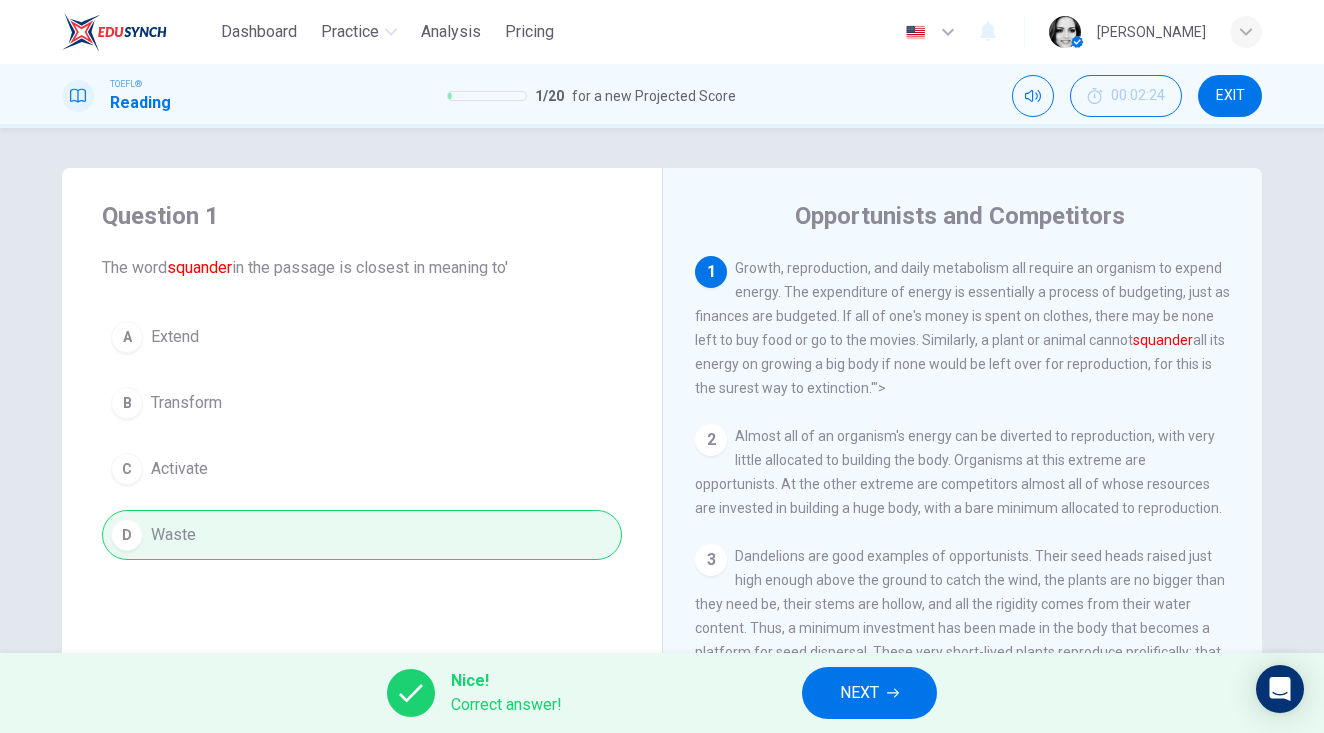 click on "NEXT" at bounding box center (859, 693) 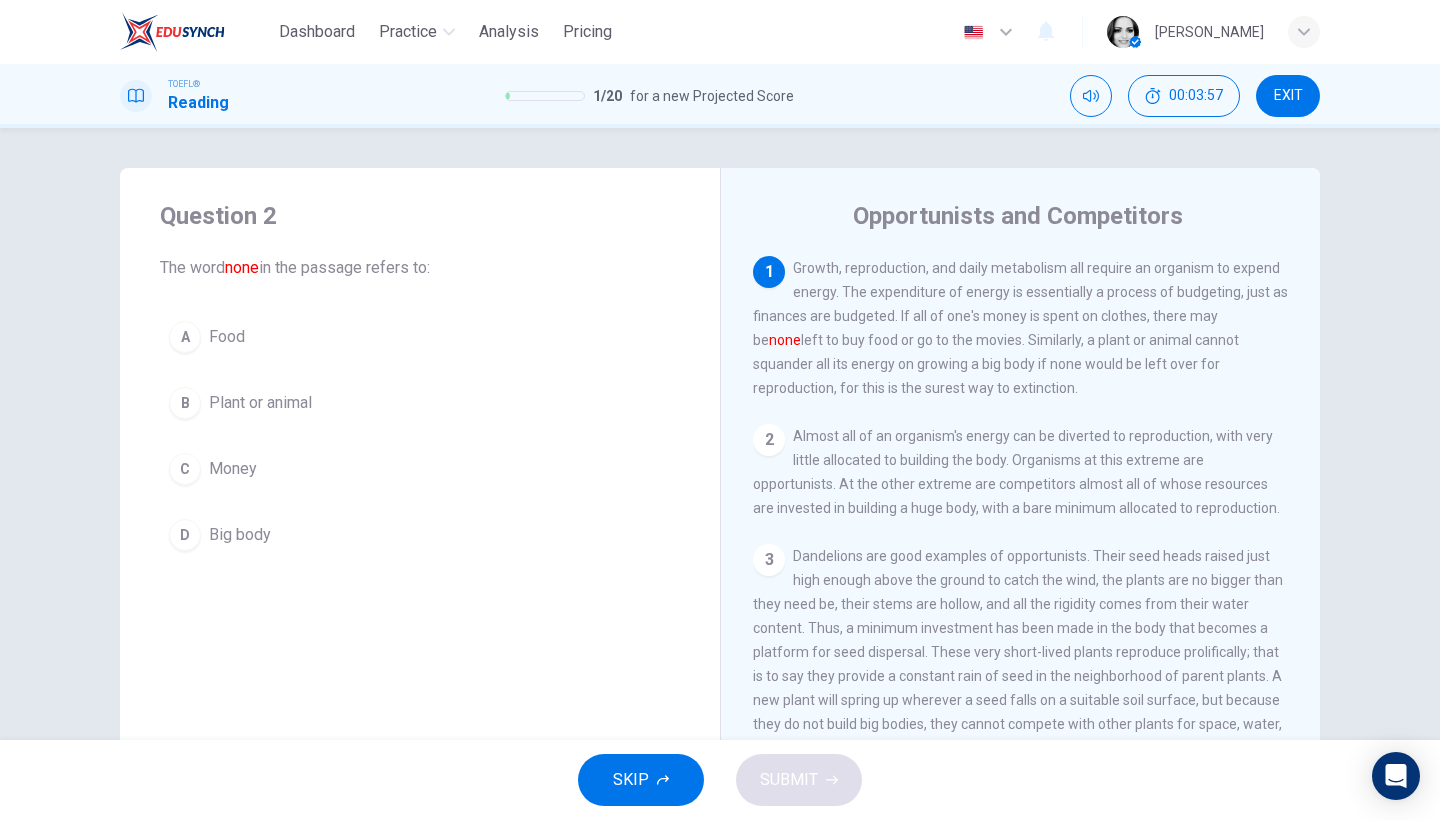 click on "Plant or animal" at bounding box center (260, 403) 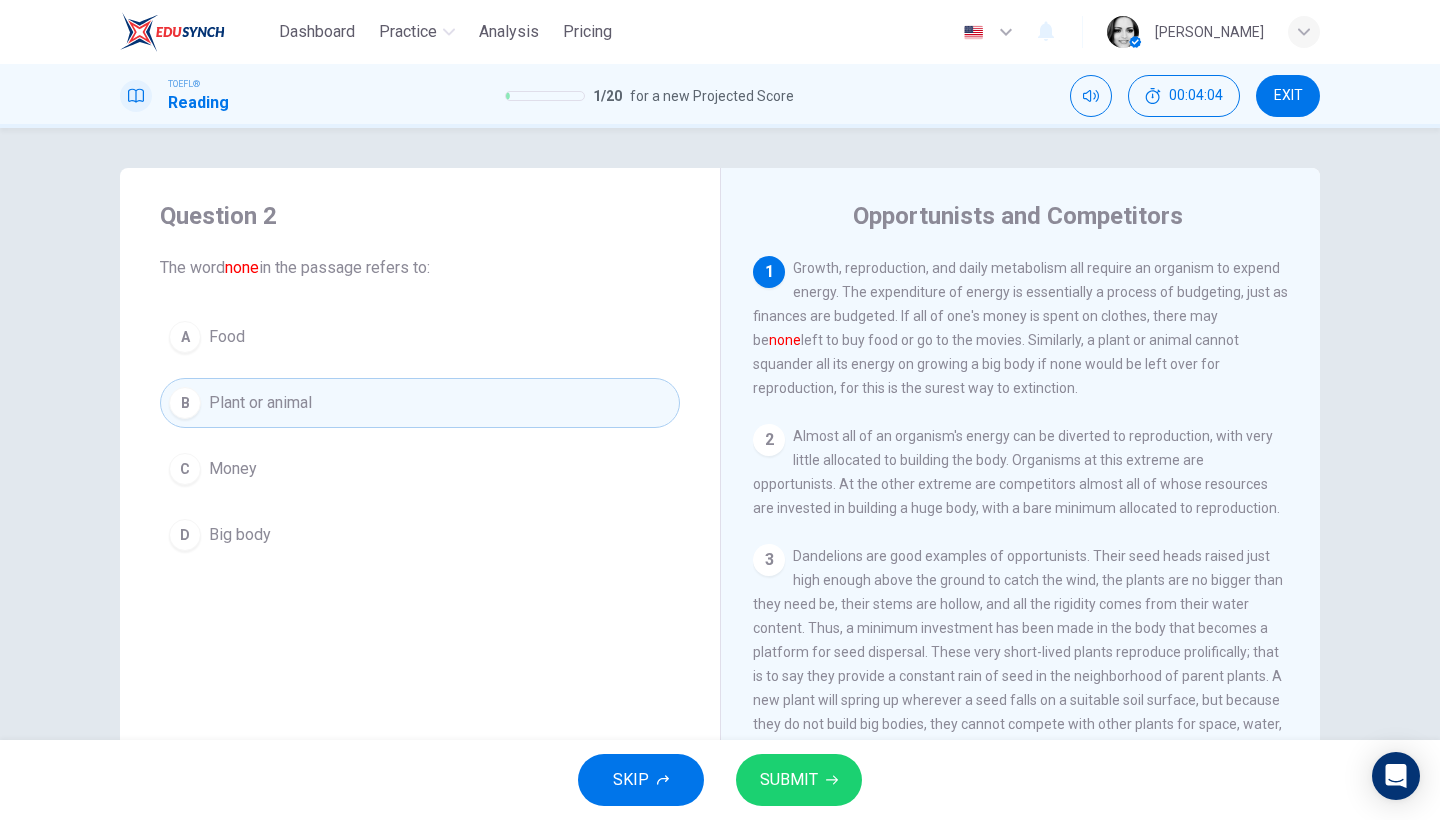 click on "SUBMIT" at bounding box center (799, 780) 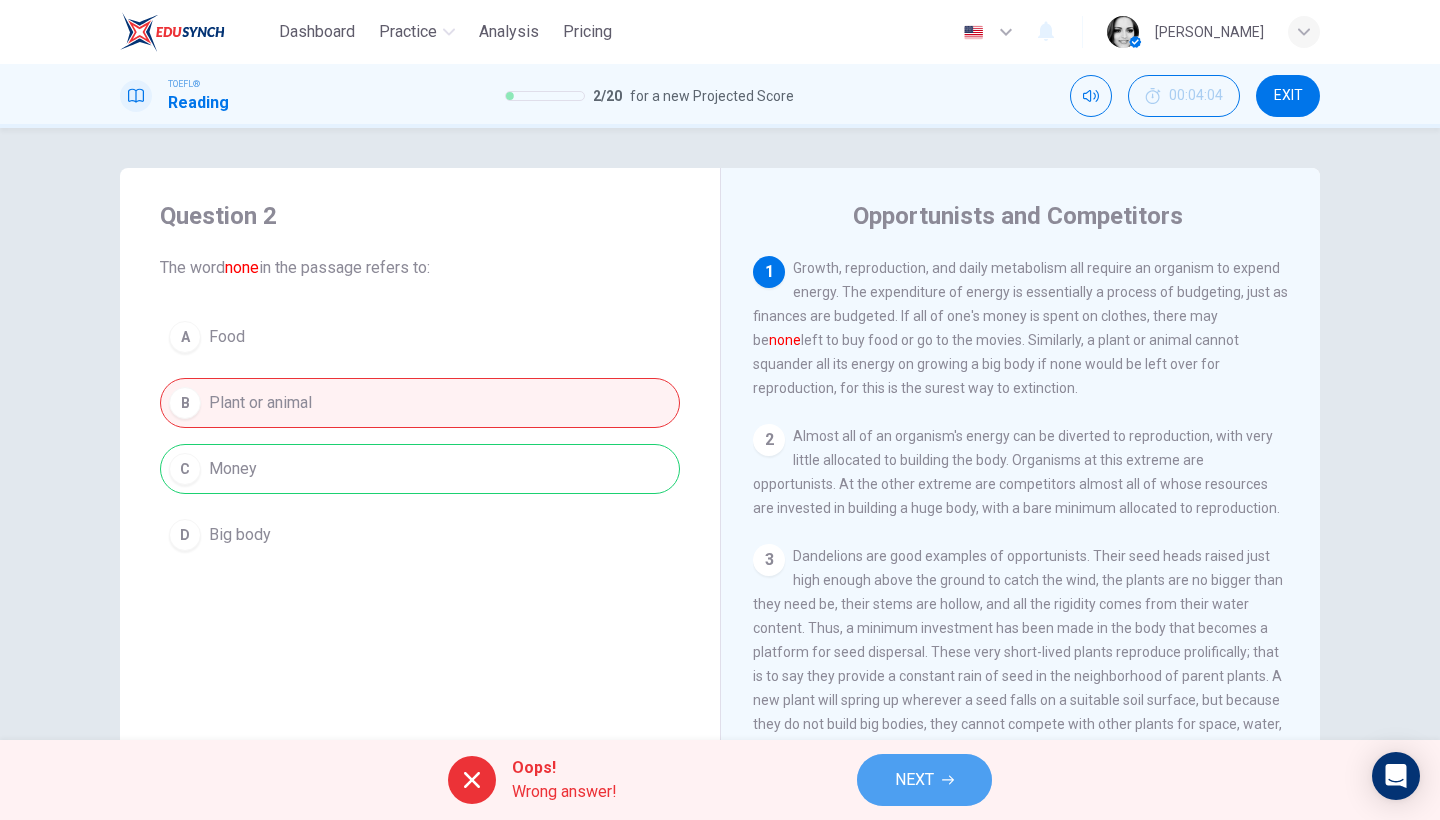click 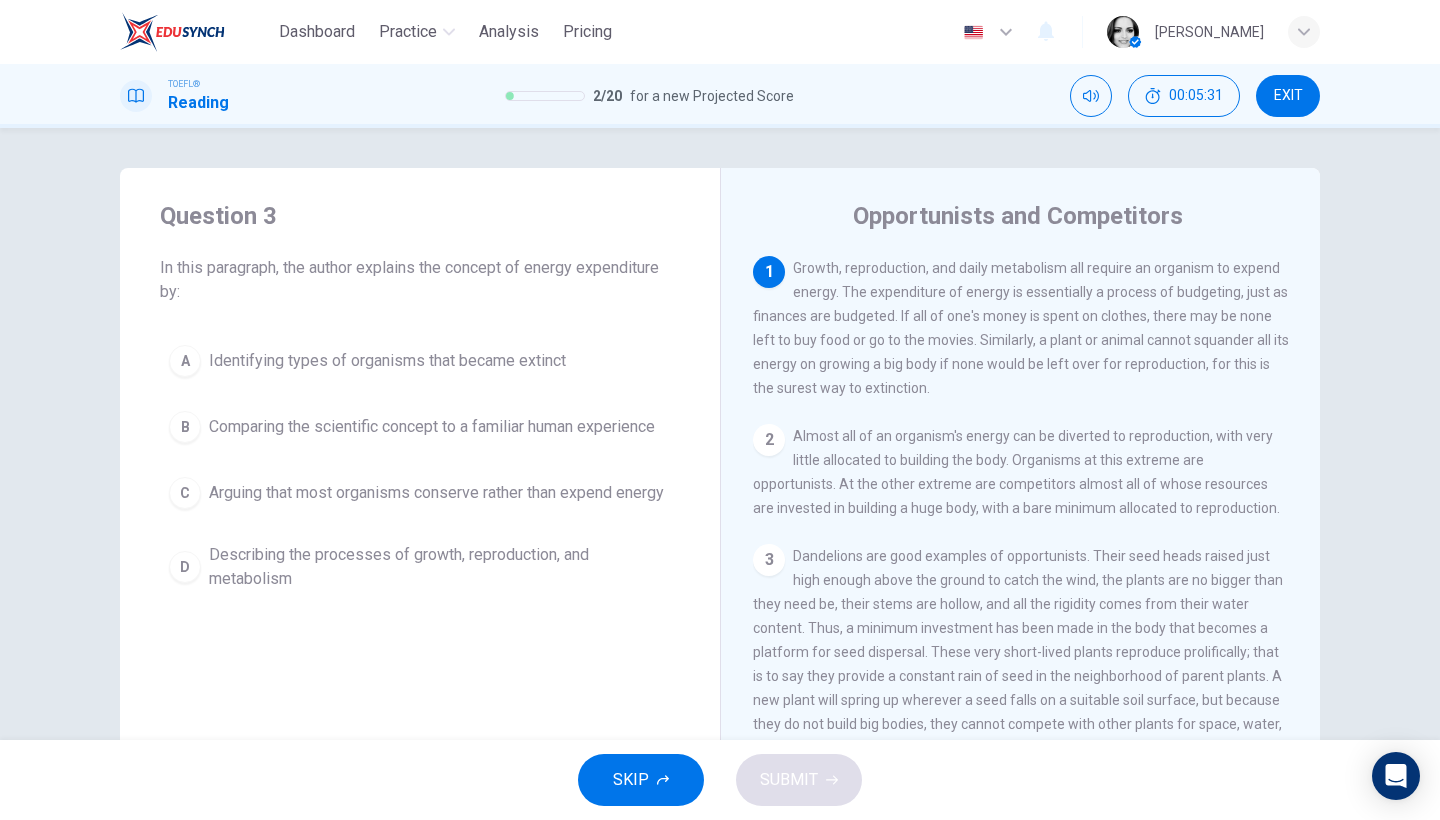 scroll, scrollTop: 0, scrollLeft: 0, axis: both 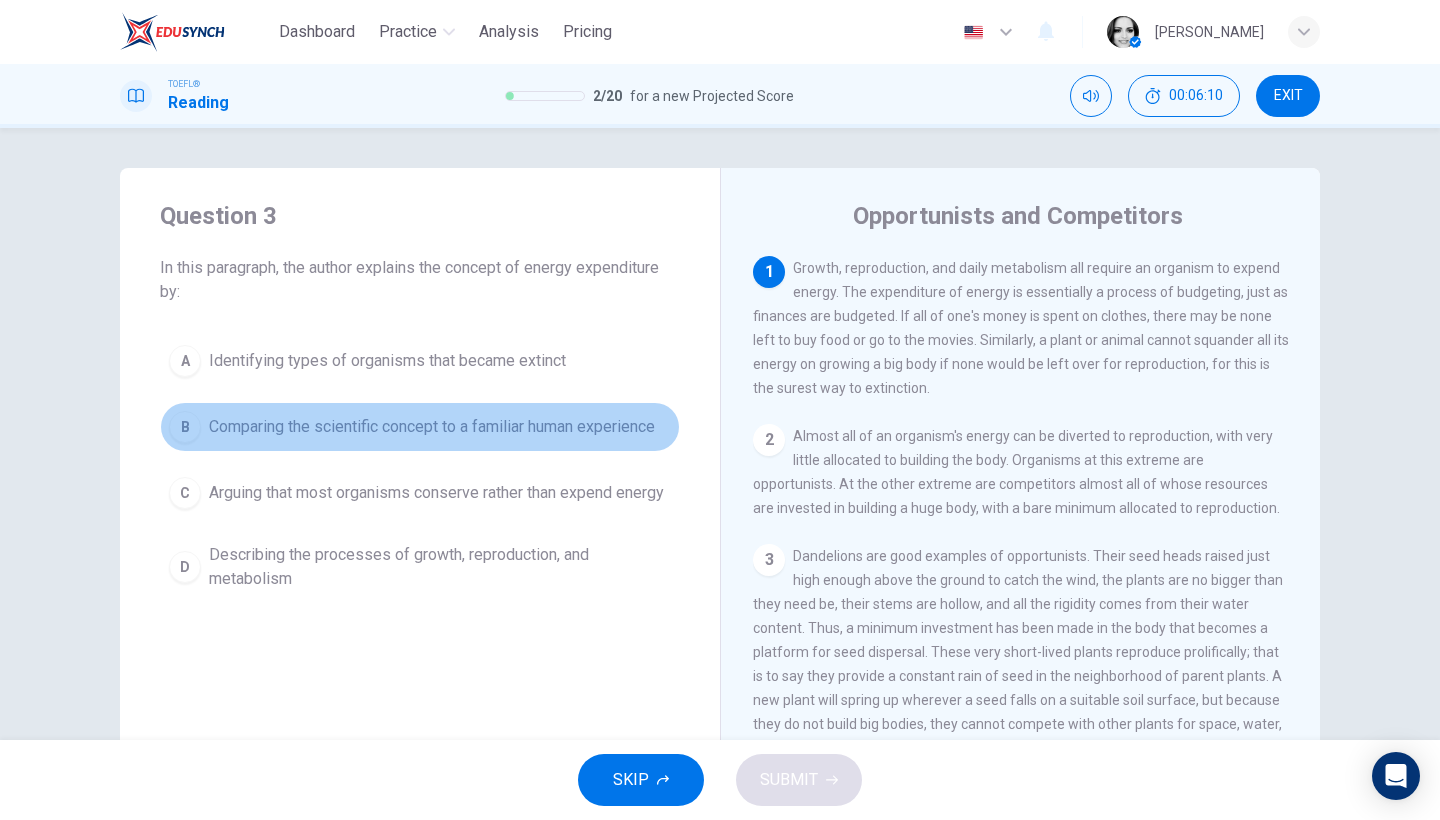 click on "Comparing the scientific concept to a familiar human experience" at bounding box center [432, 427] 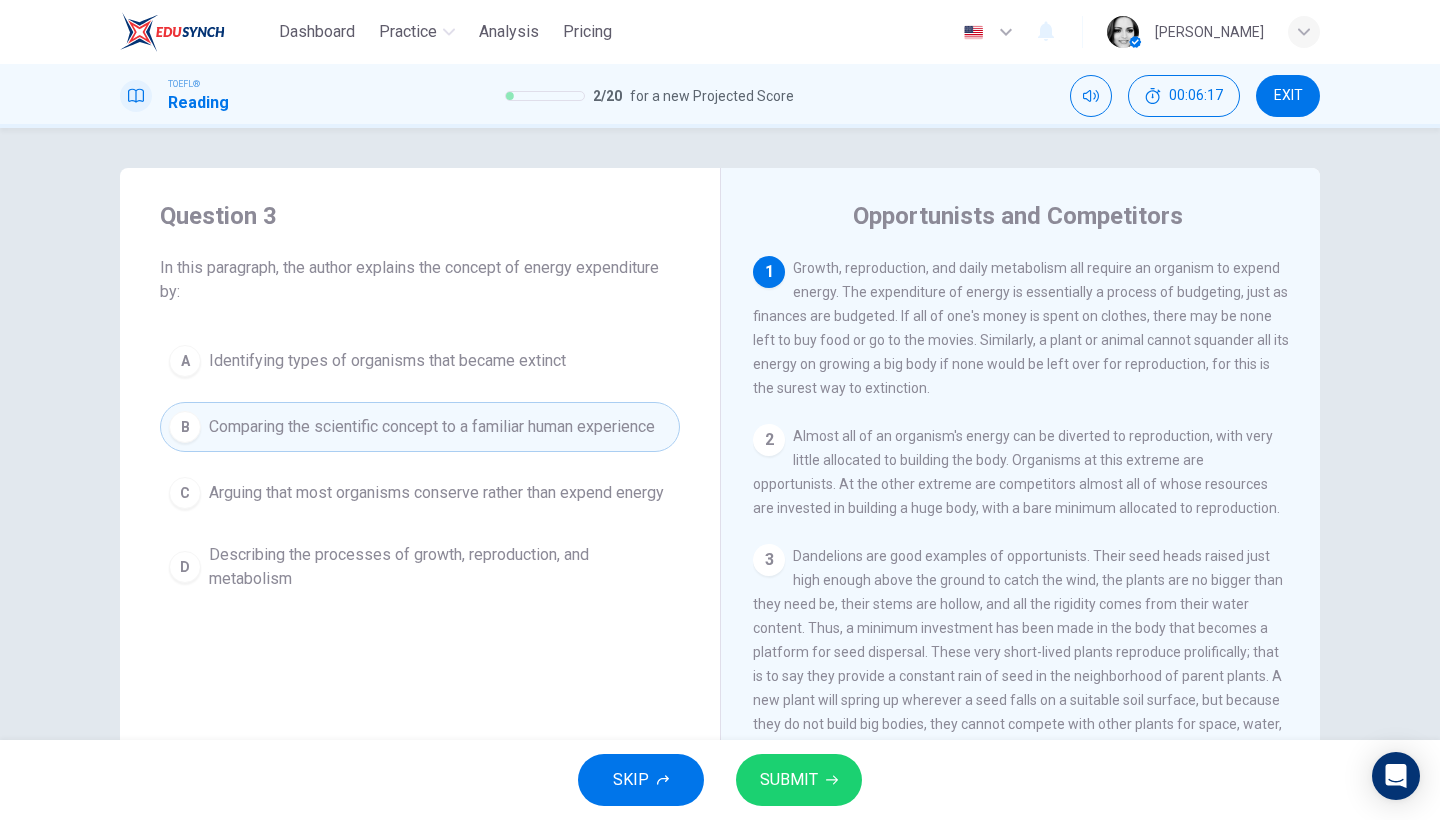 click on "SUBMIT" at bounding box center [789, 780] 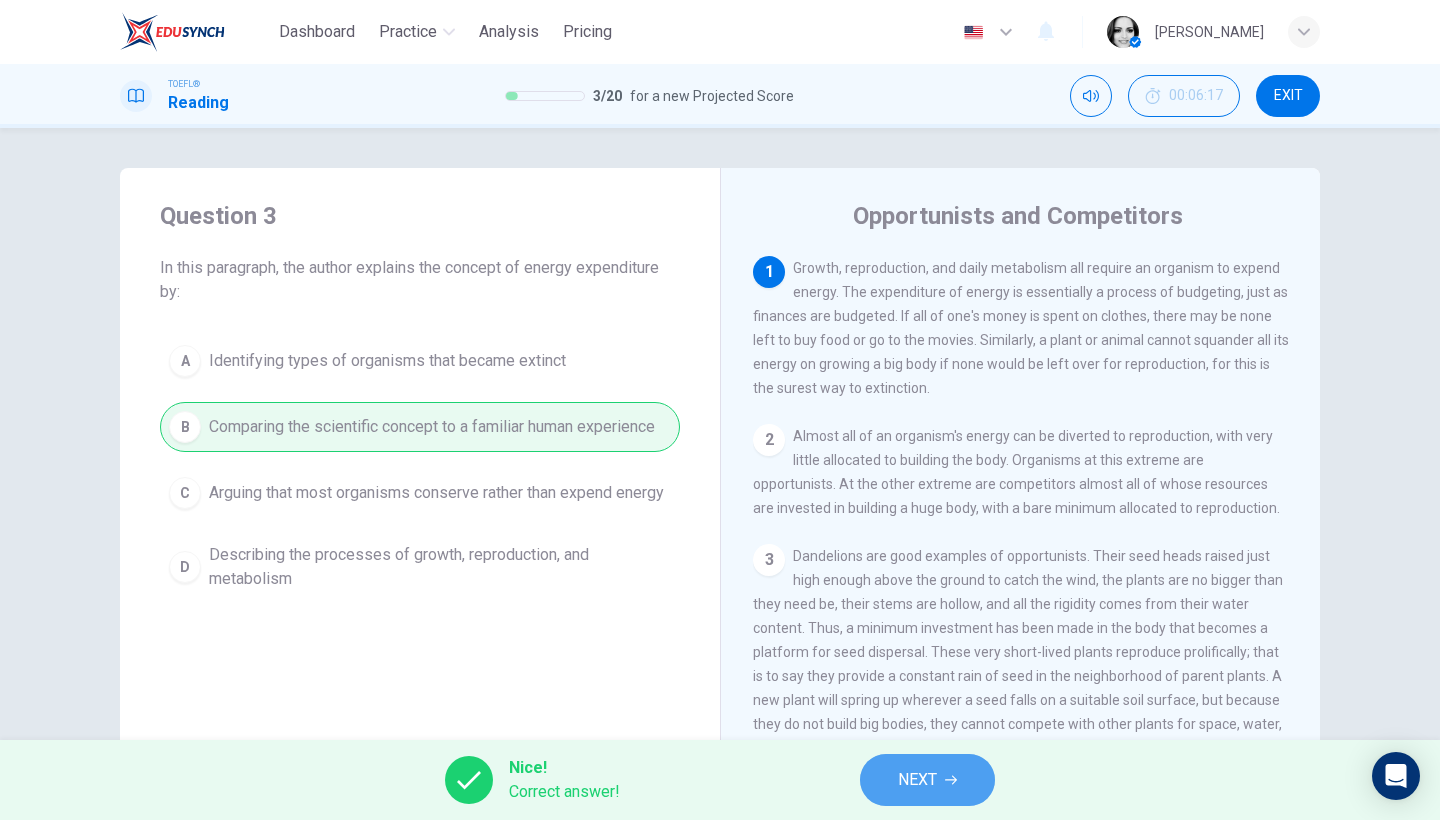 click on "NEXT" at bounding box center [917, 780] 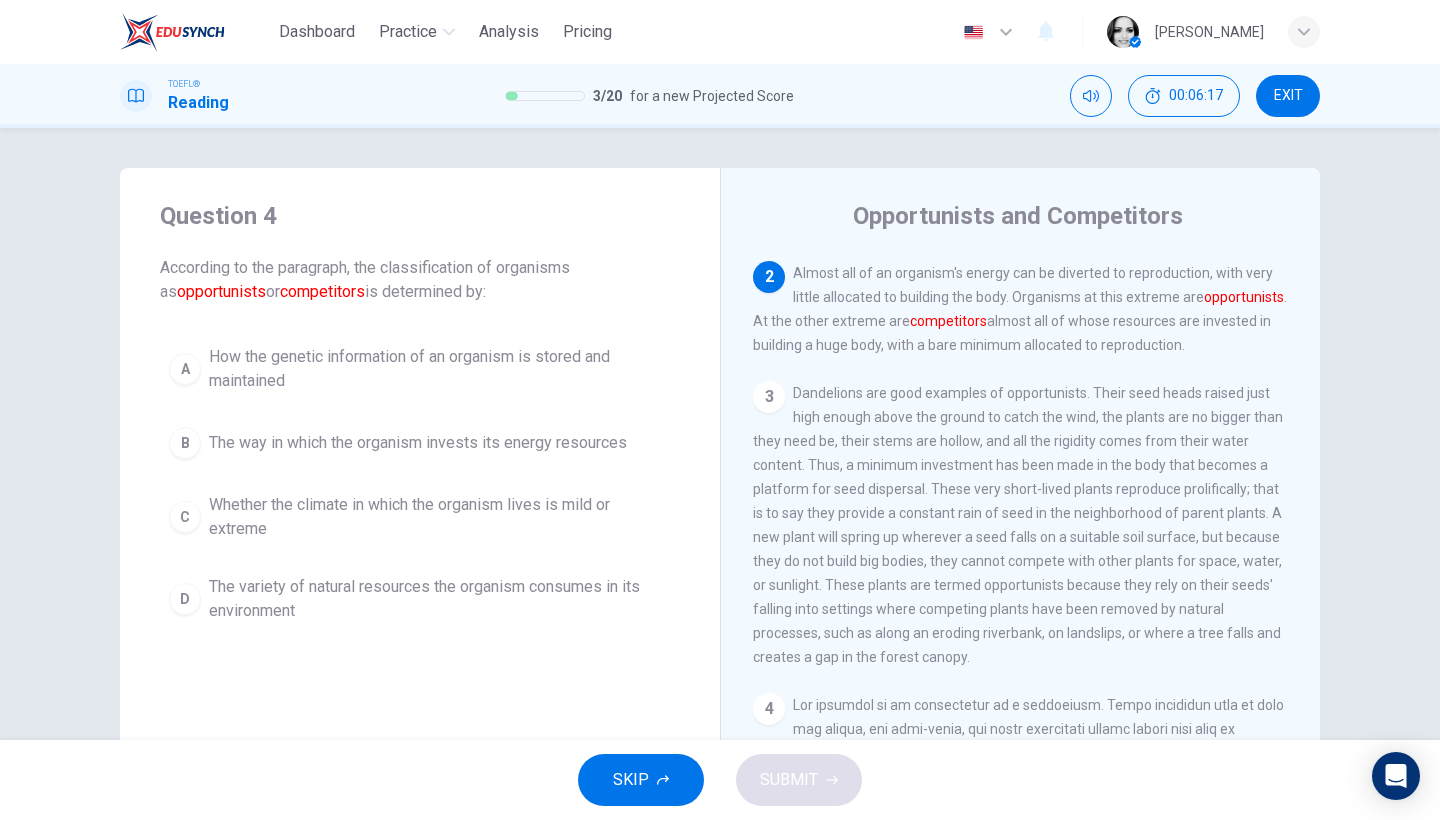 scroll, scrollTop: 168, scrollLeft: 0, axis: vertical 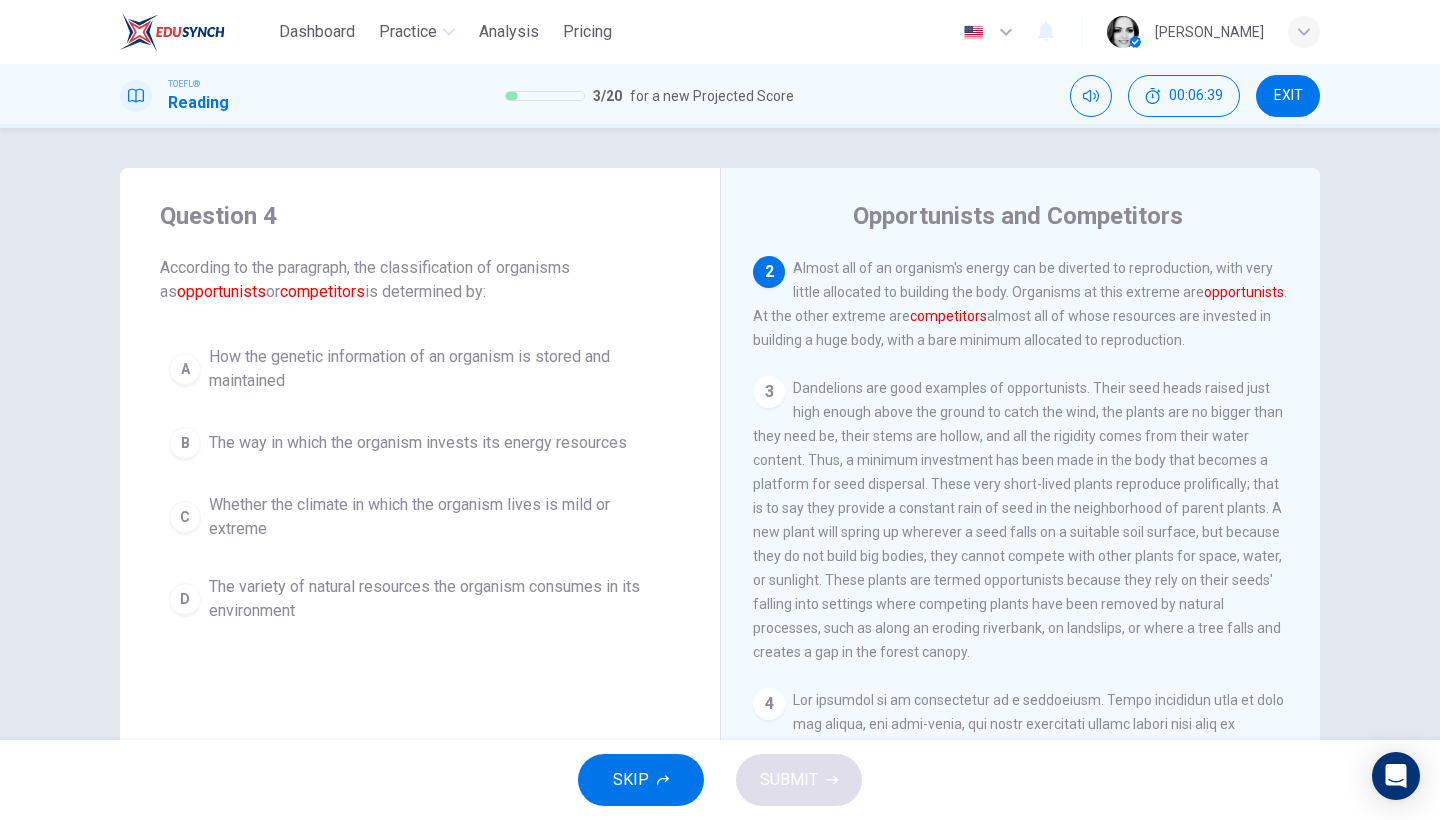 click on "How the genetic information of an organism is stored and maintained" at bounding box center (440, 369) 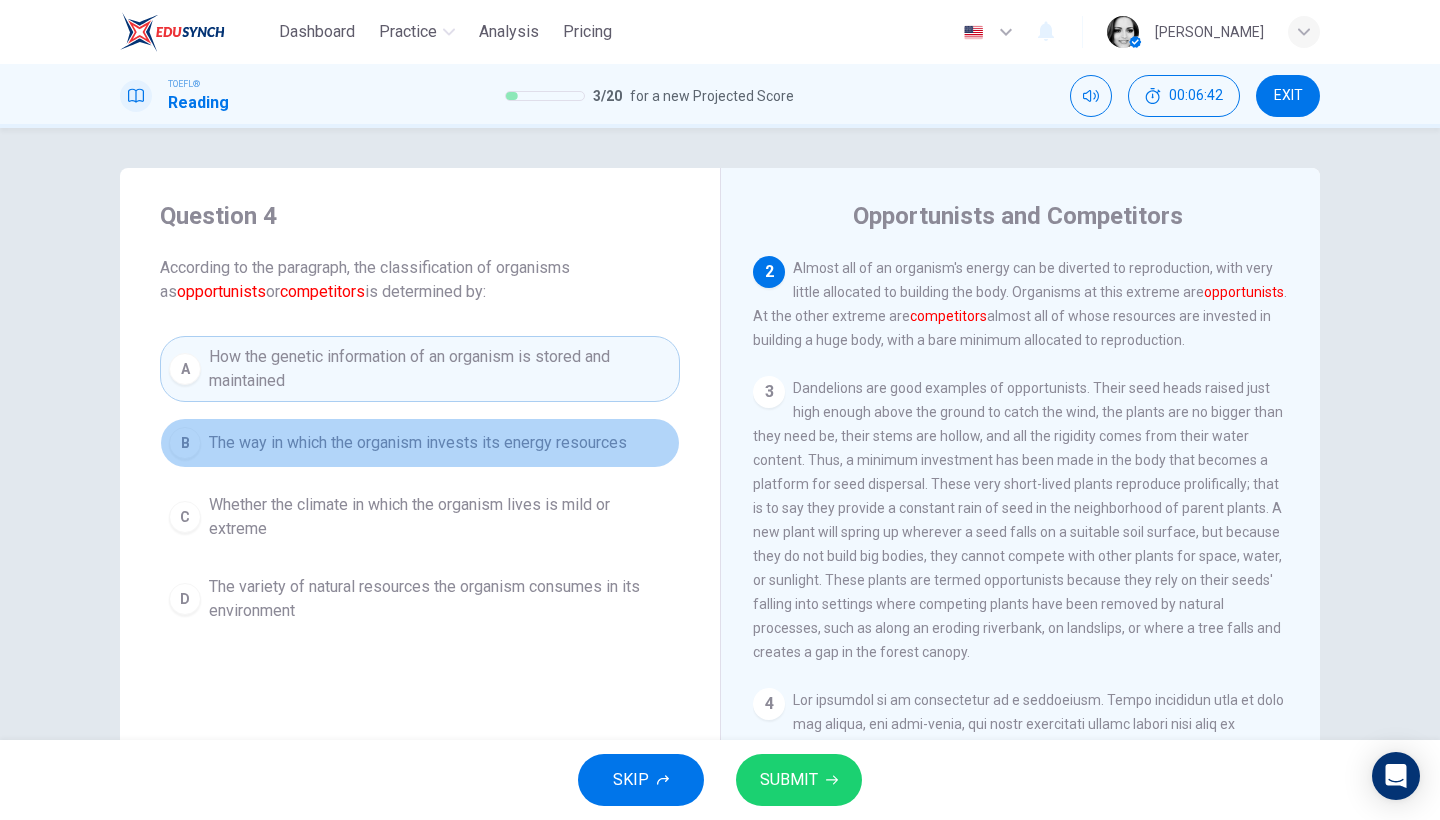 click on "The way in which the organism invests its energy resources" at bounding box center (418, 443) 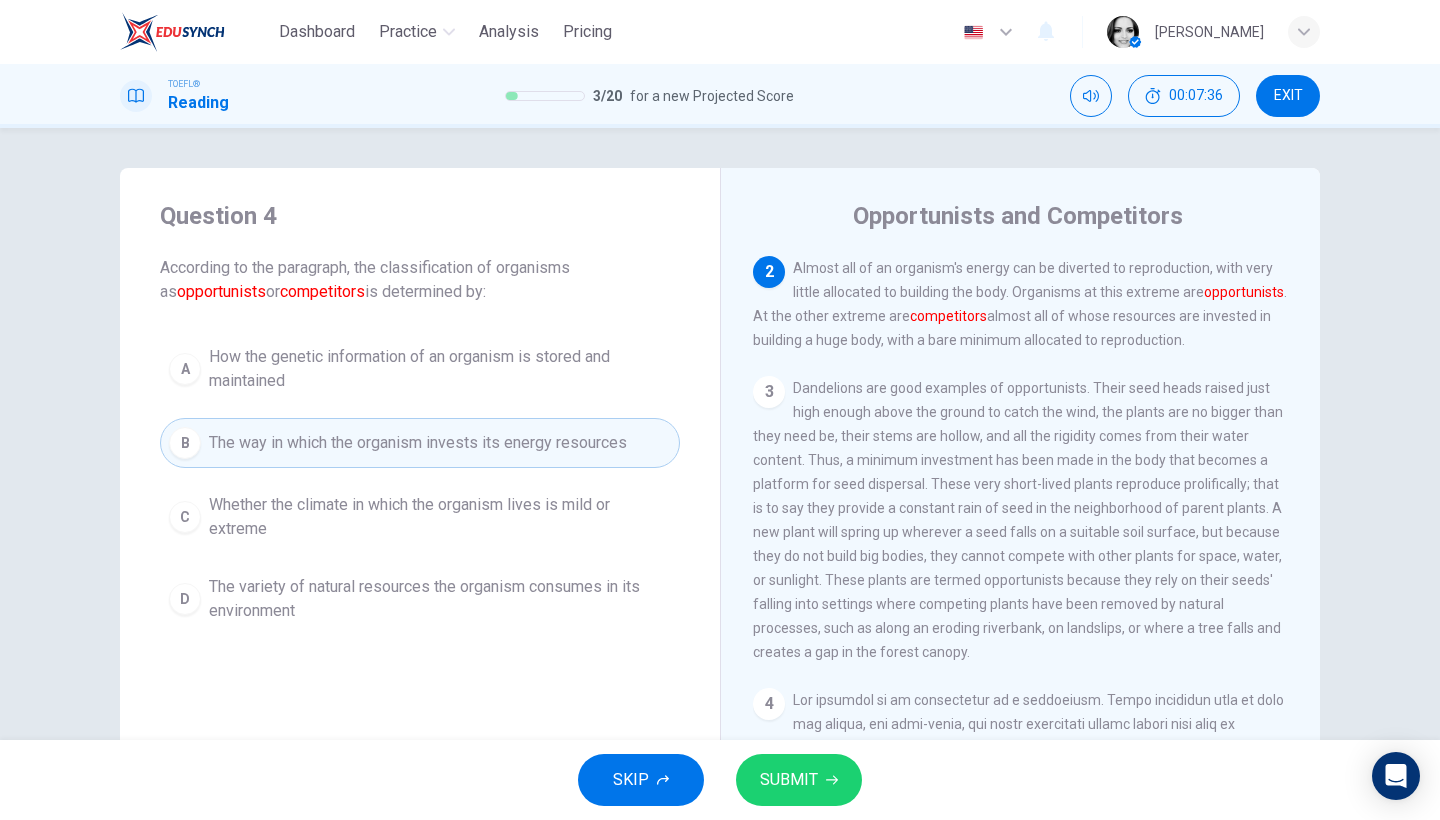 click on "Question 4 According to the paragraph, the classification of organisms as  opportunists  or  competitors  is determined by: A How the genetic information of an organism is stored and maintained B The way in which the organism invests its energy resources C Whether the climate in which the organism lives is mild or extreme D The variety of natural resources the organism consumes in its environment" at bounding box center (420, 416) 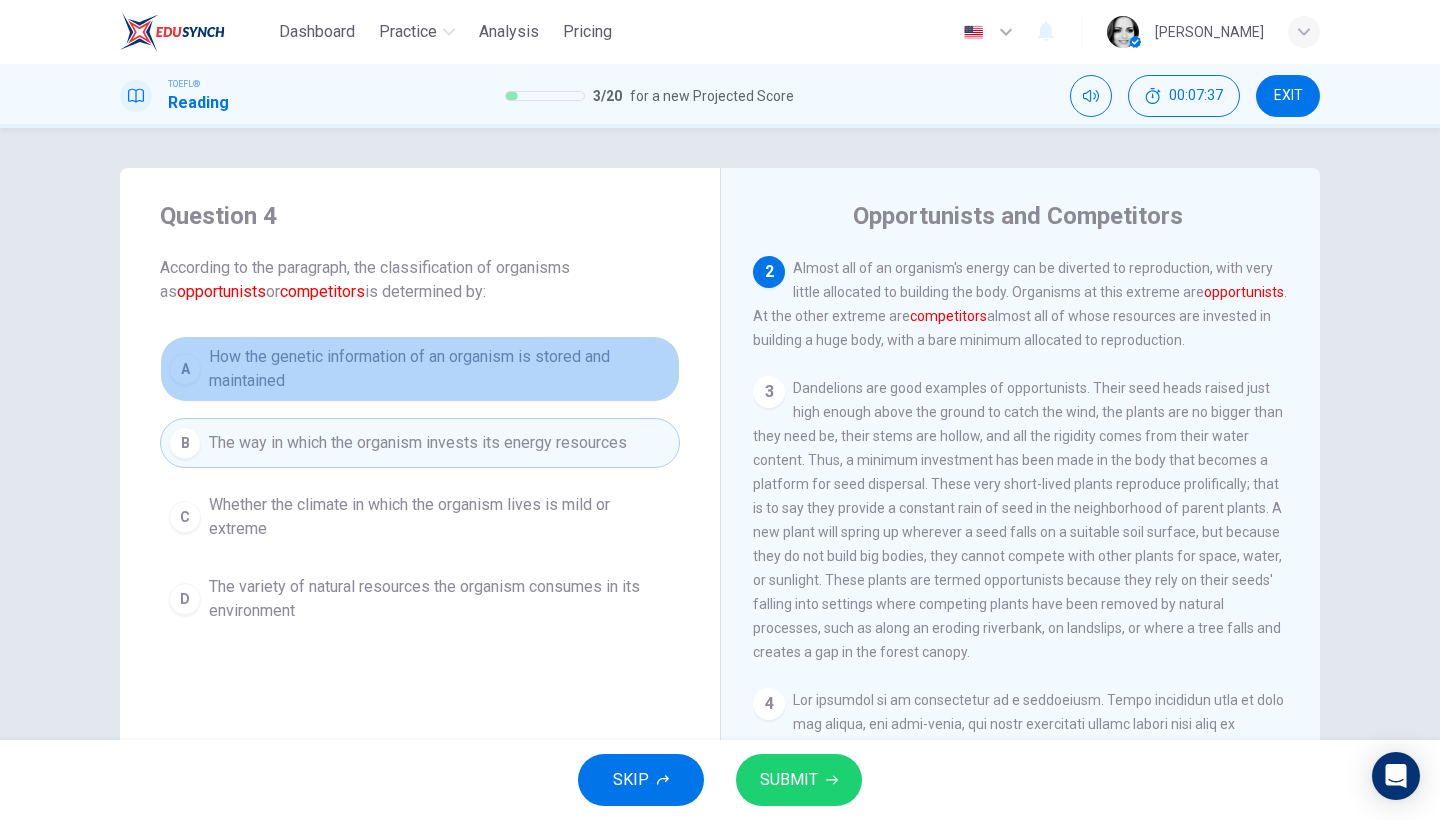 click on "How the genetic information of an organism is stored and maintained" at bounding box center [440, 369] 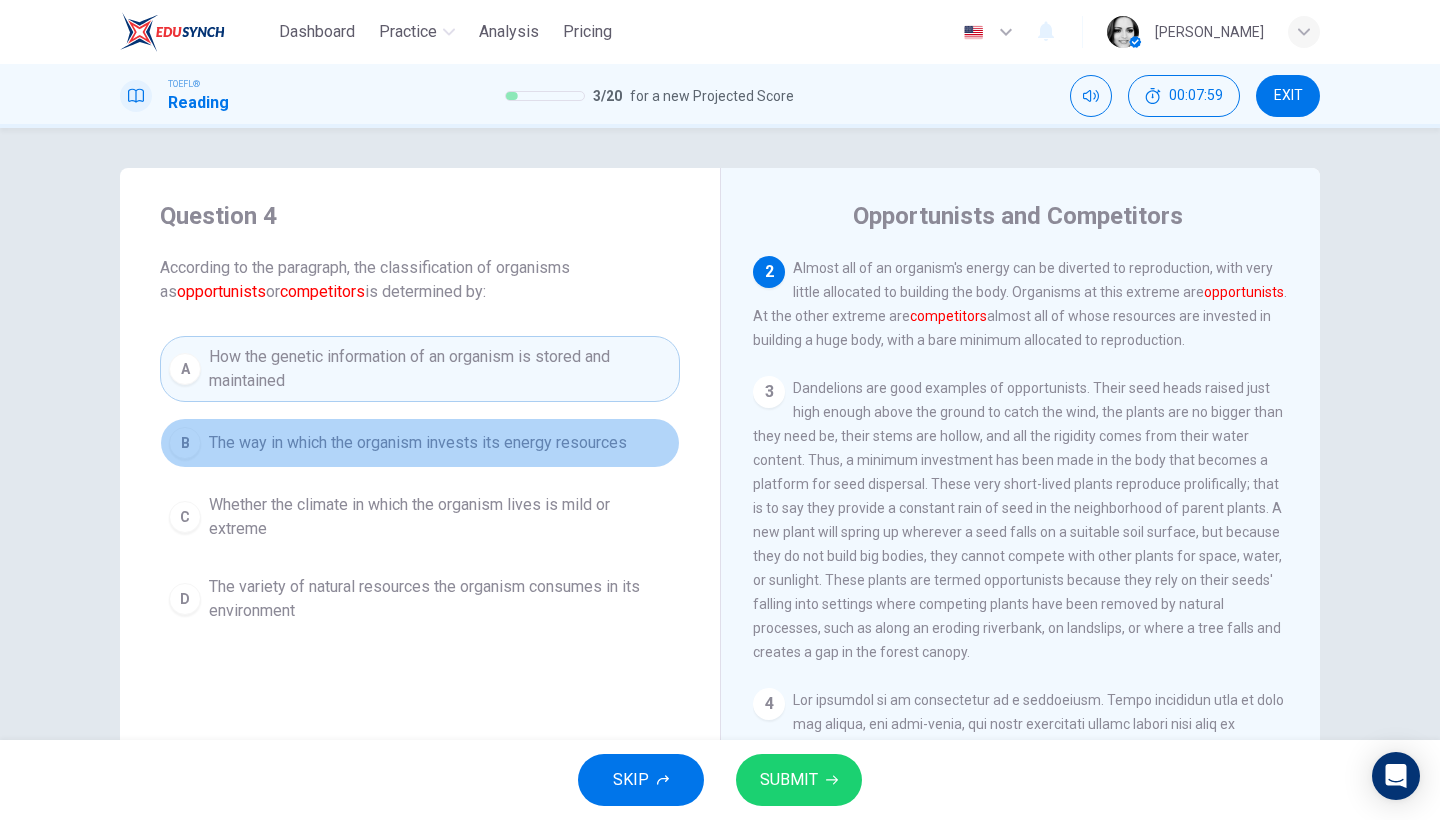 click on "The way in which the organism invests its energy resources" at bounding box center (418, 443) 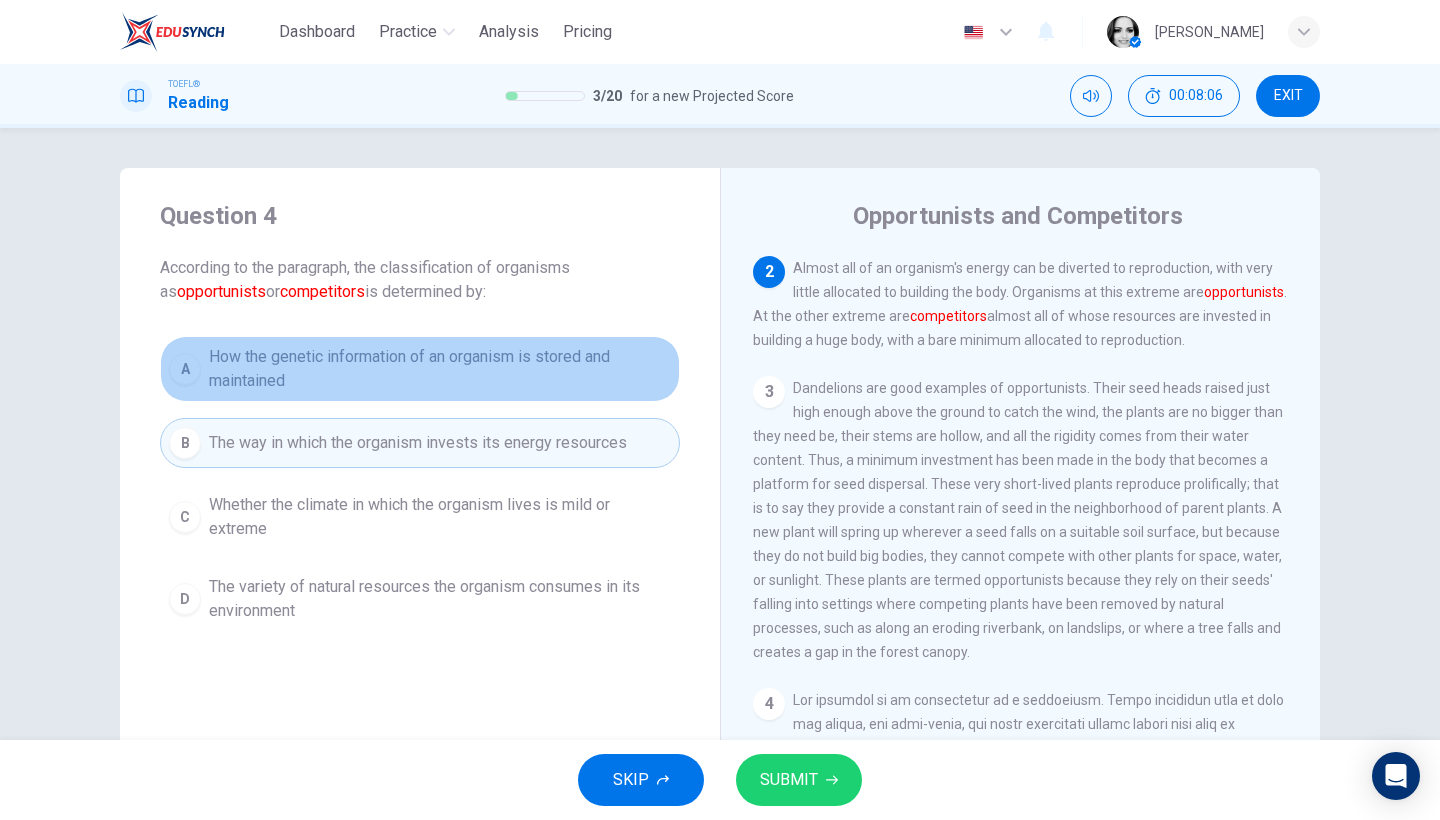 click on "How the genetic information of an organism is stored and maintained" at bounding box center [440, 369] 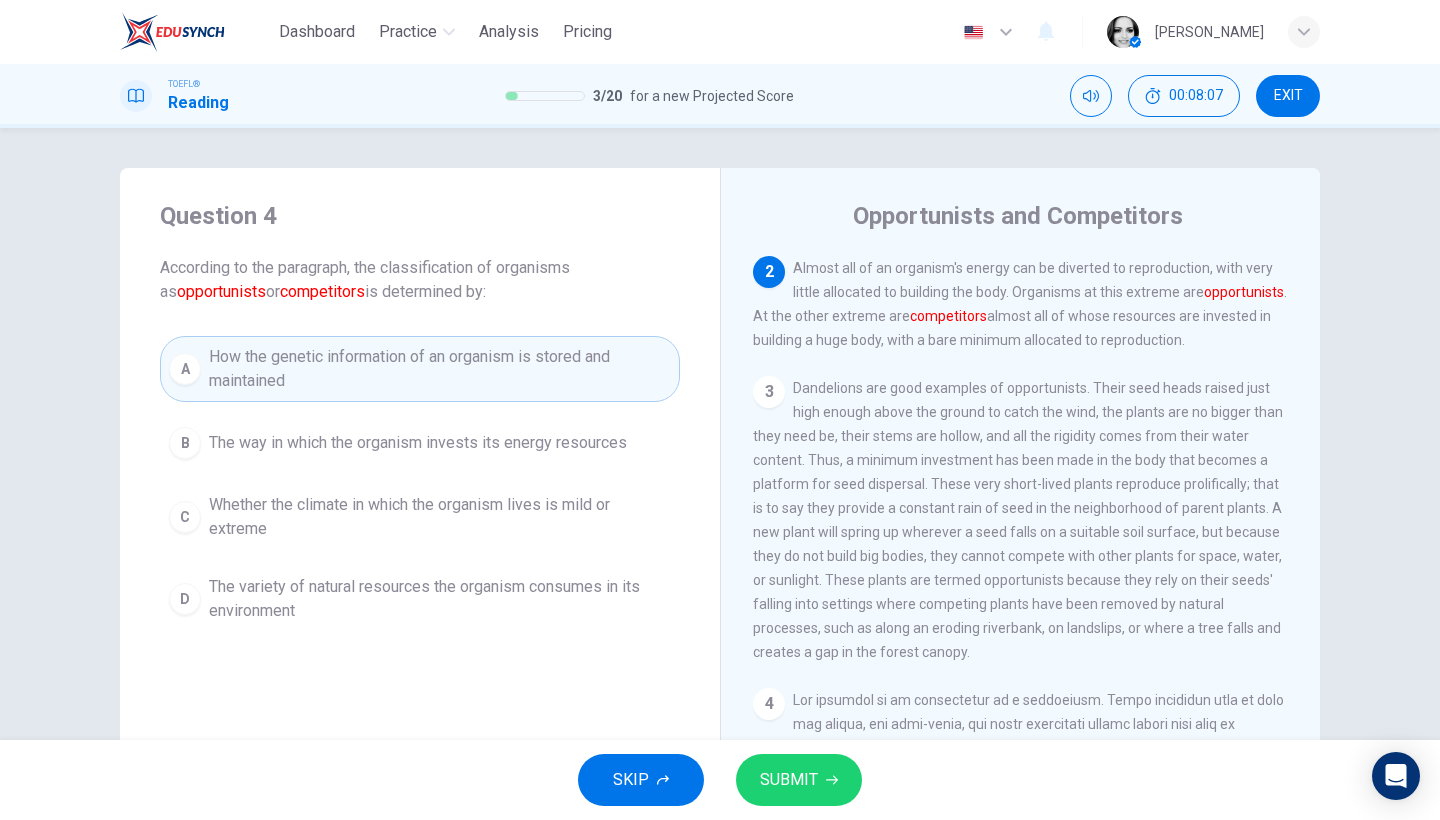 click on "SUBMIT" at bounding box center [789, 780] 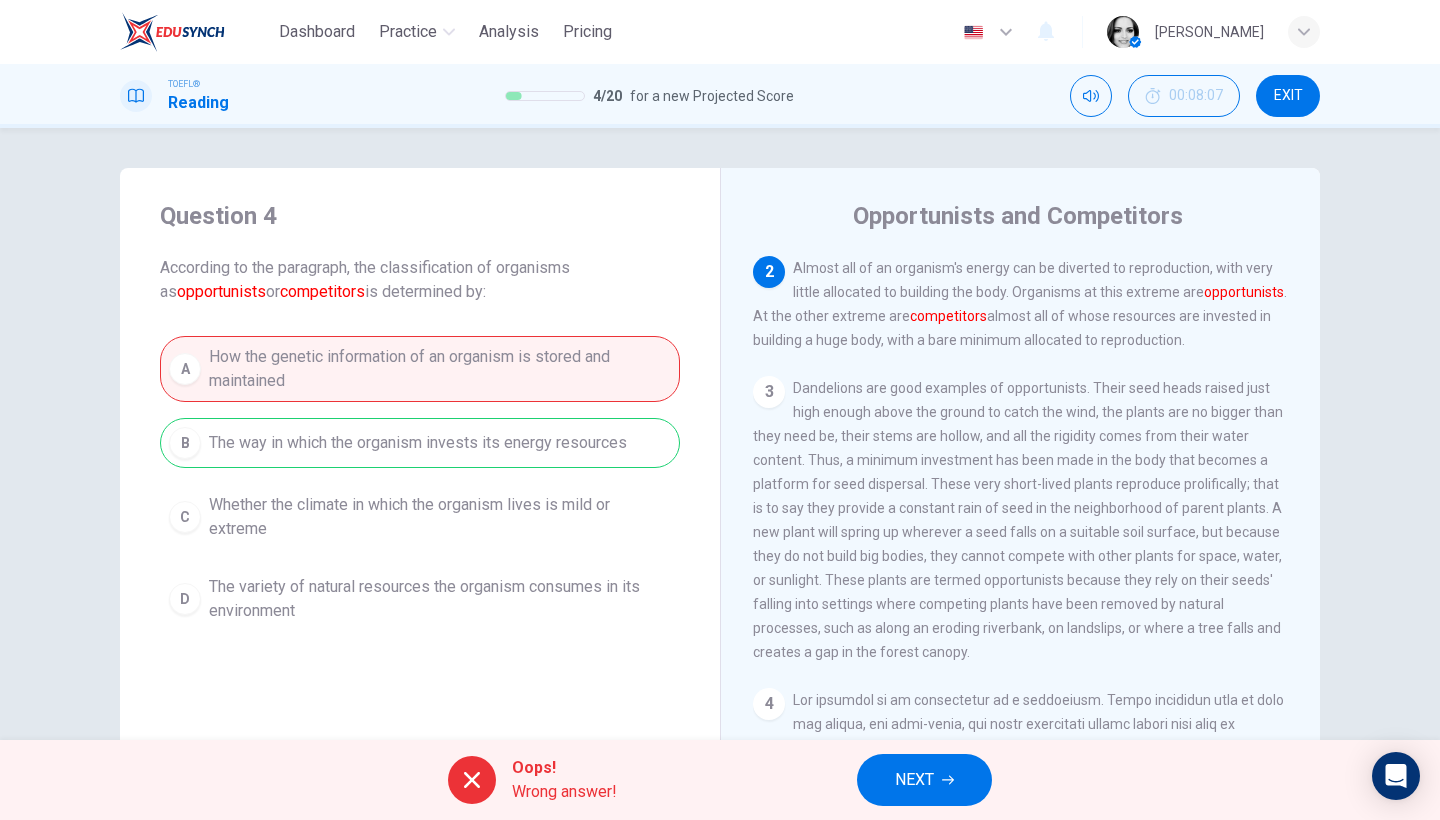 click on "NEXT" at bounding box center [924, 780] 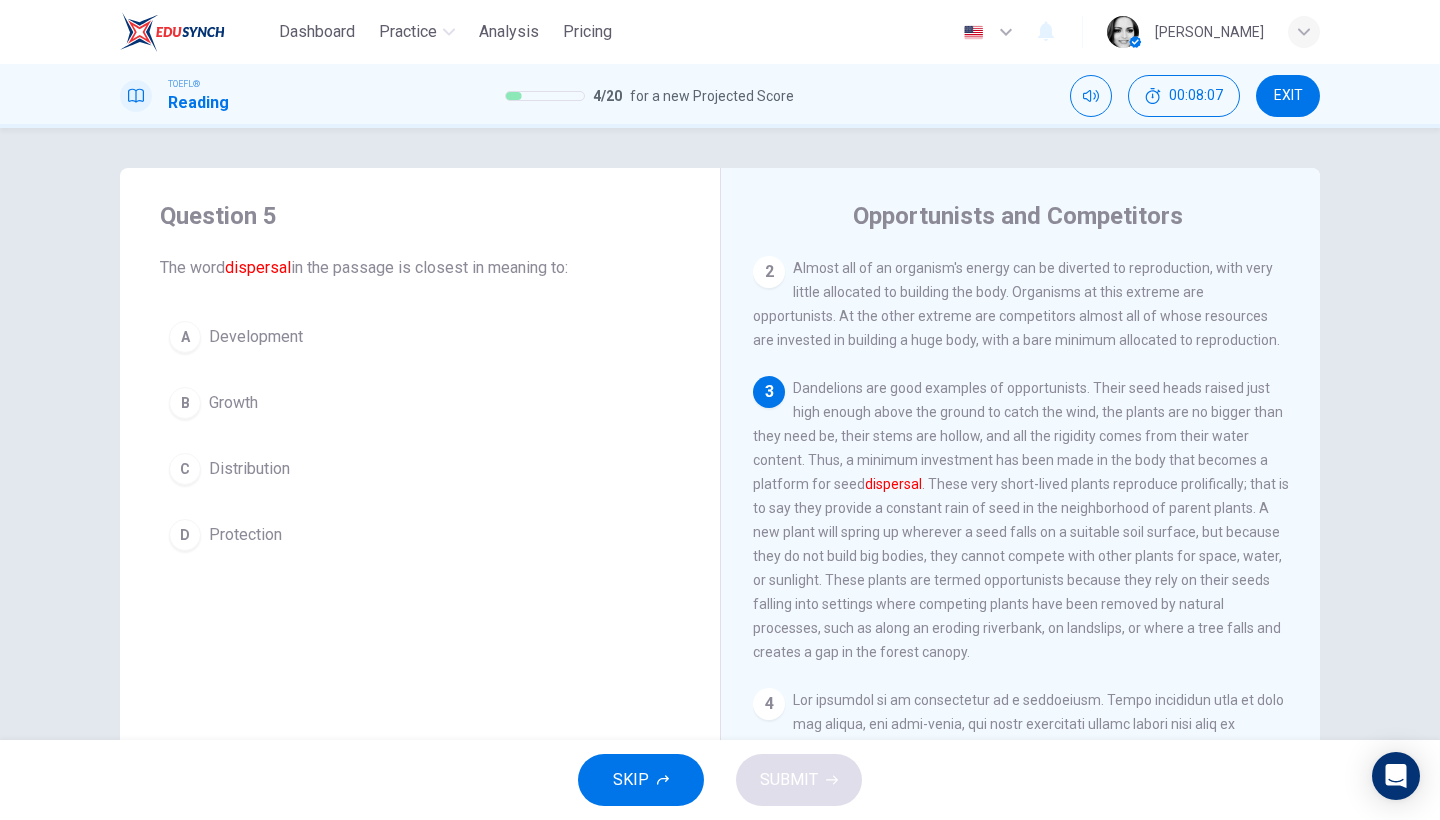 scroll, scrollTop: 288, scrollLeft: 0, axis: vertical 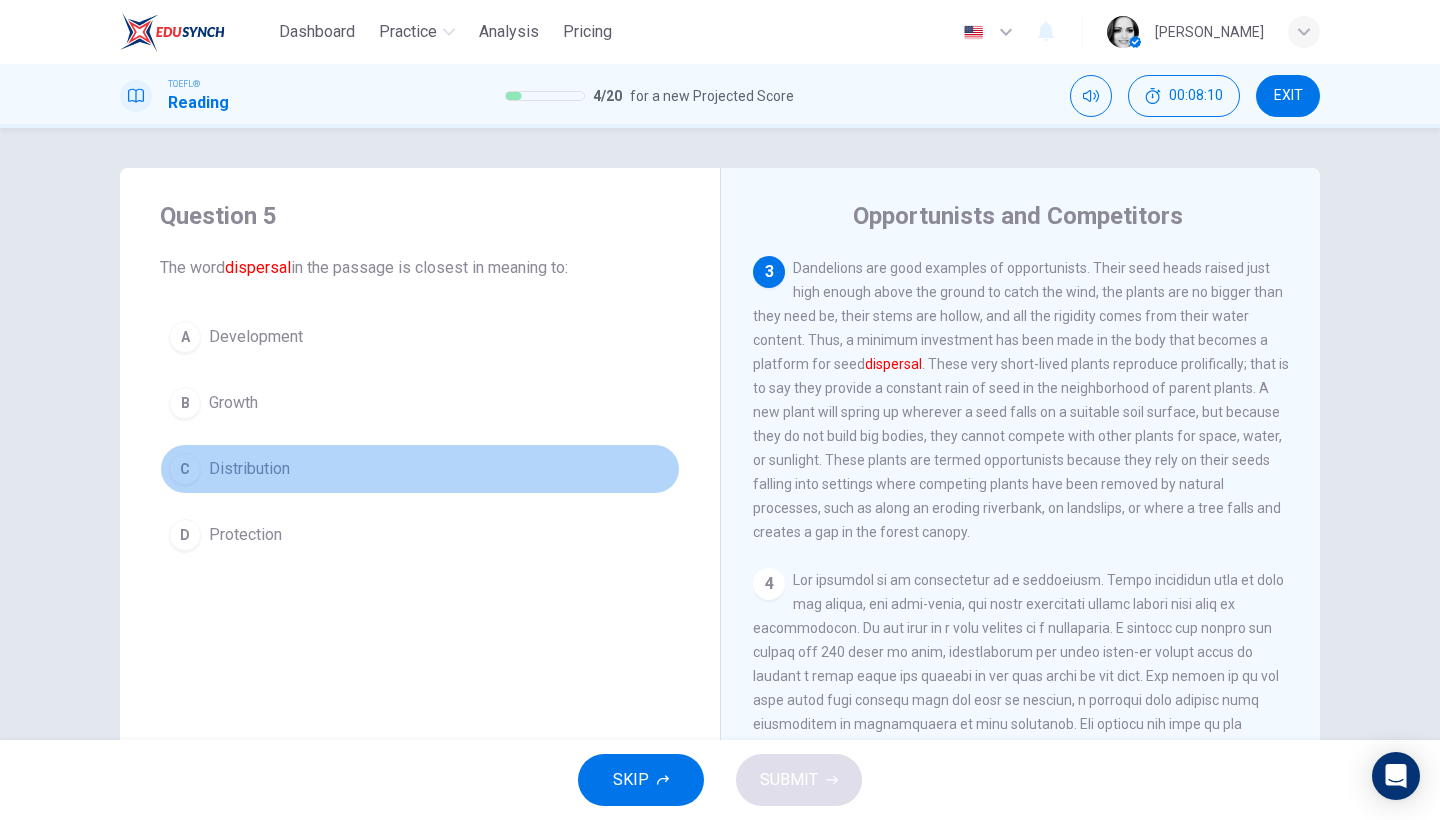 click on "Distribution" at bounding box center [249, 469] 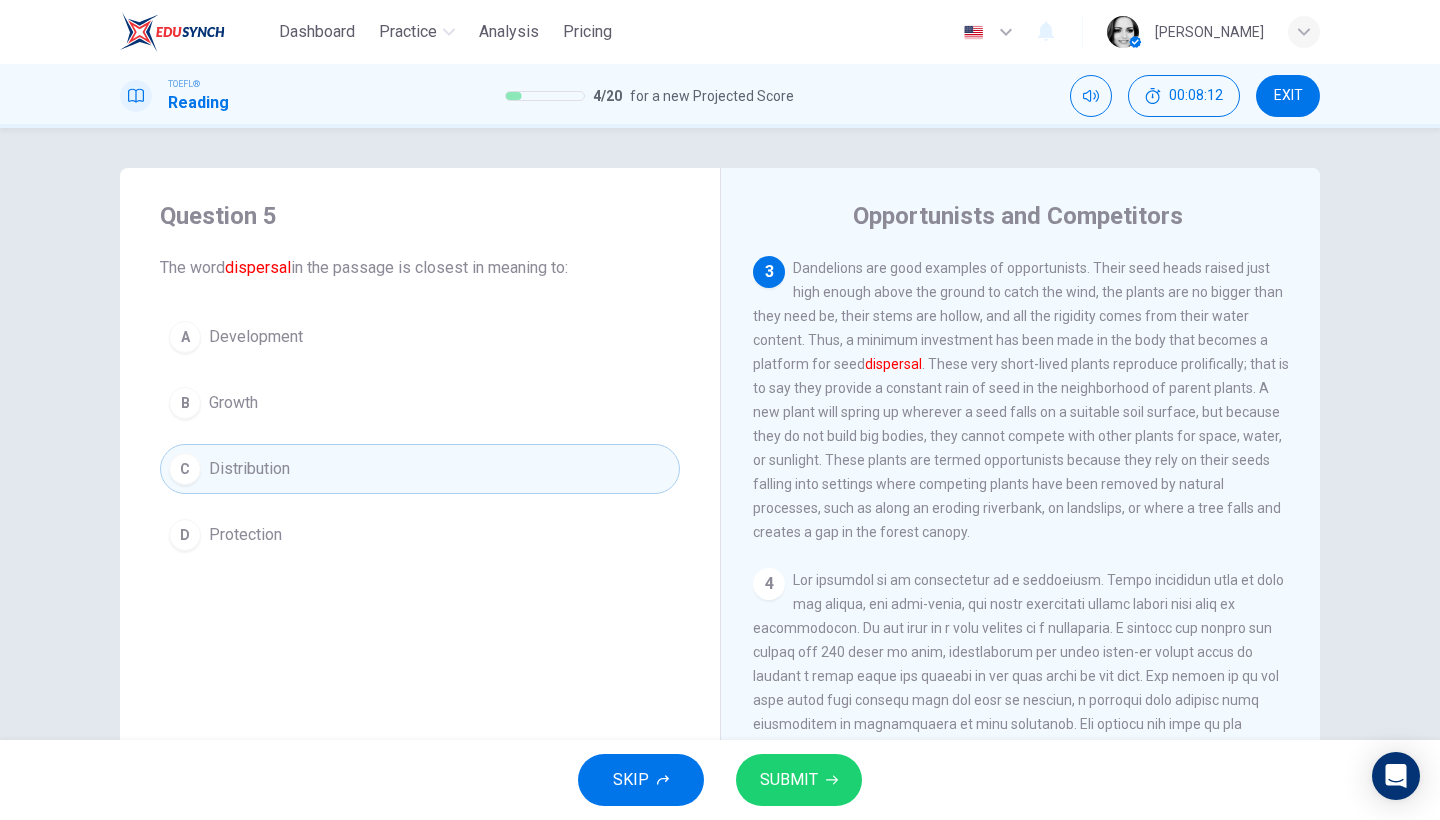 click 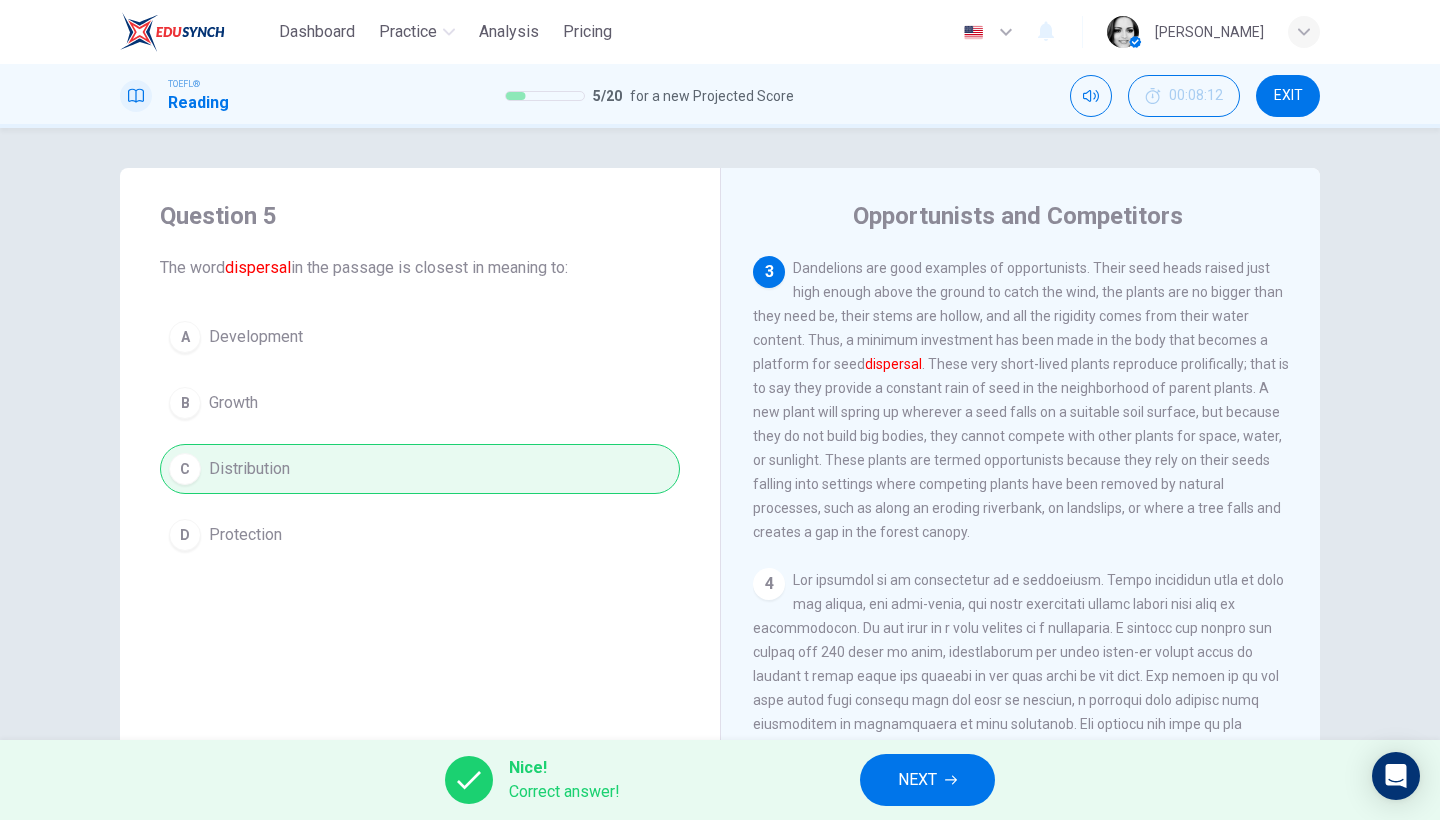 click on "NEXT" at bounding box center [927, 780] 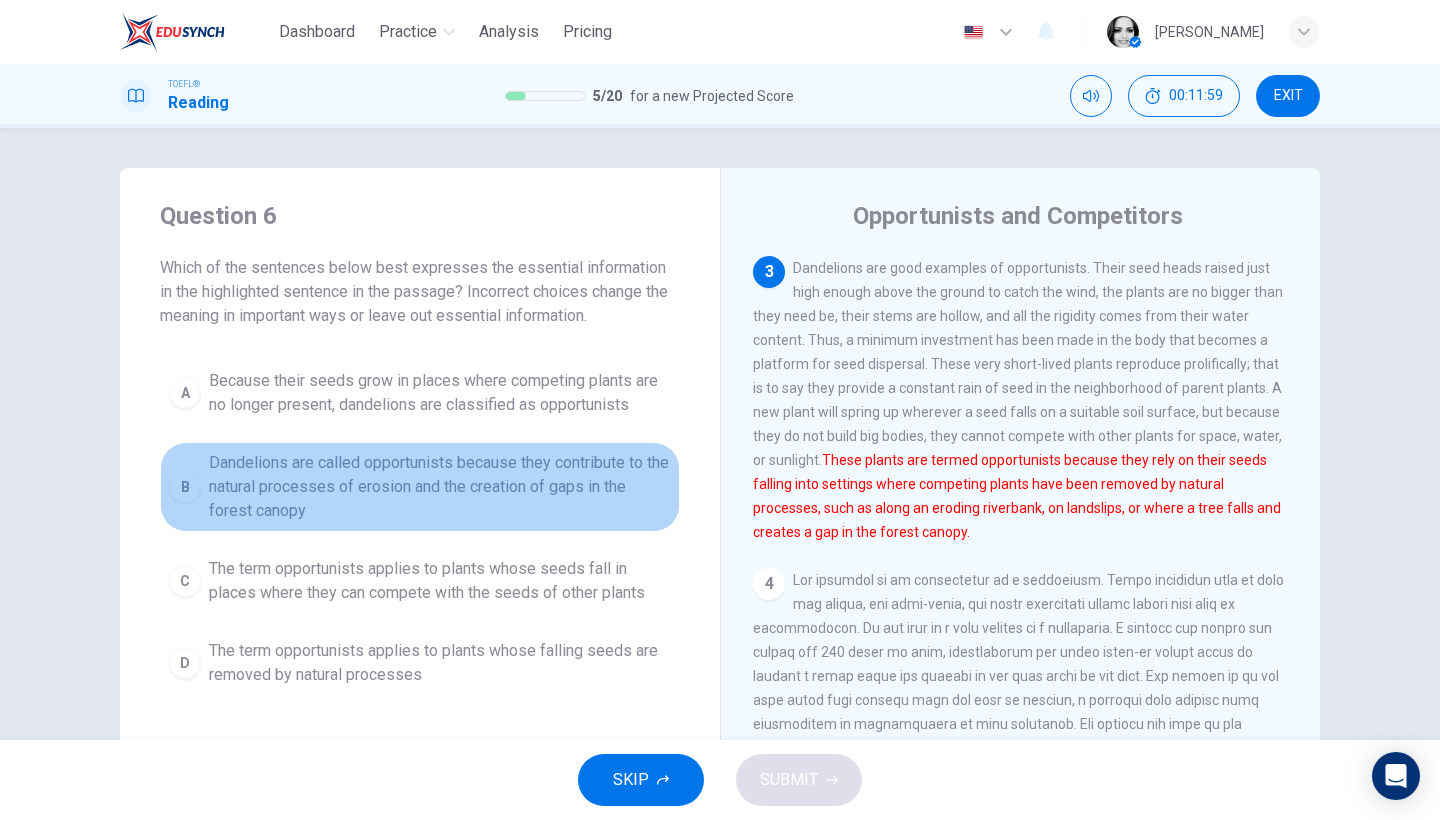 click on "Dandelions are called opportunists because they contribute to the natural processes of erosion and the creation of gaps in the forest canopy" at bounding box center (440, 487) 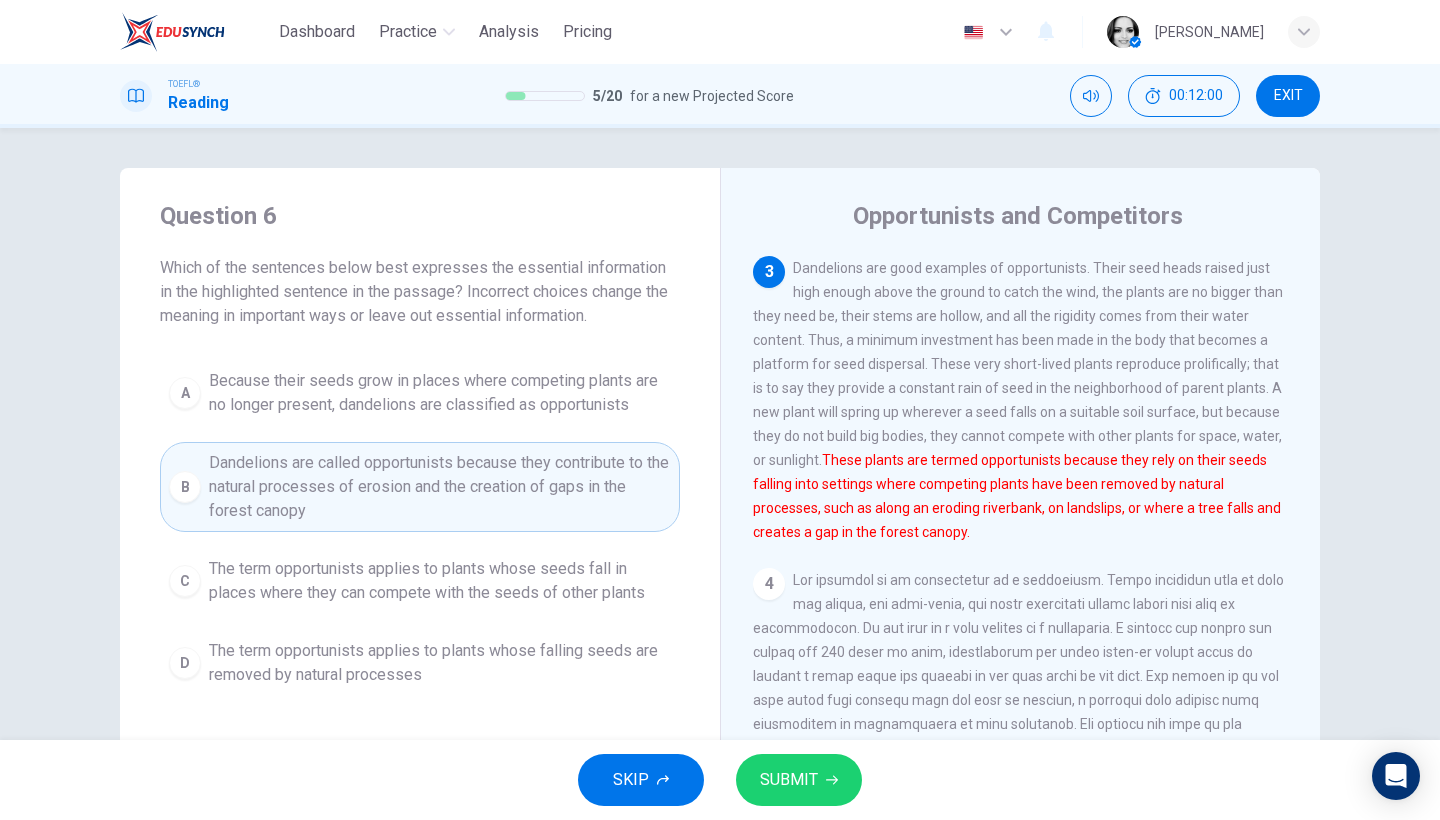 click on "SUBMIT" at bounding box center (789, 780) 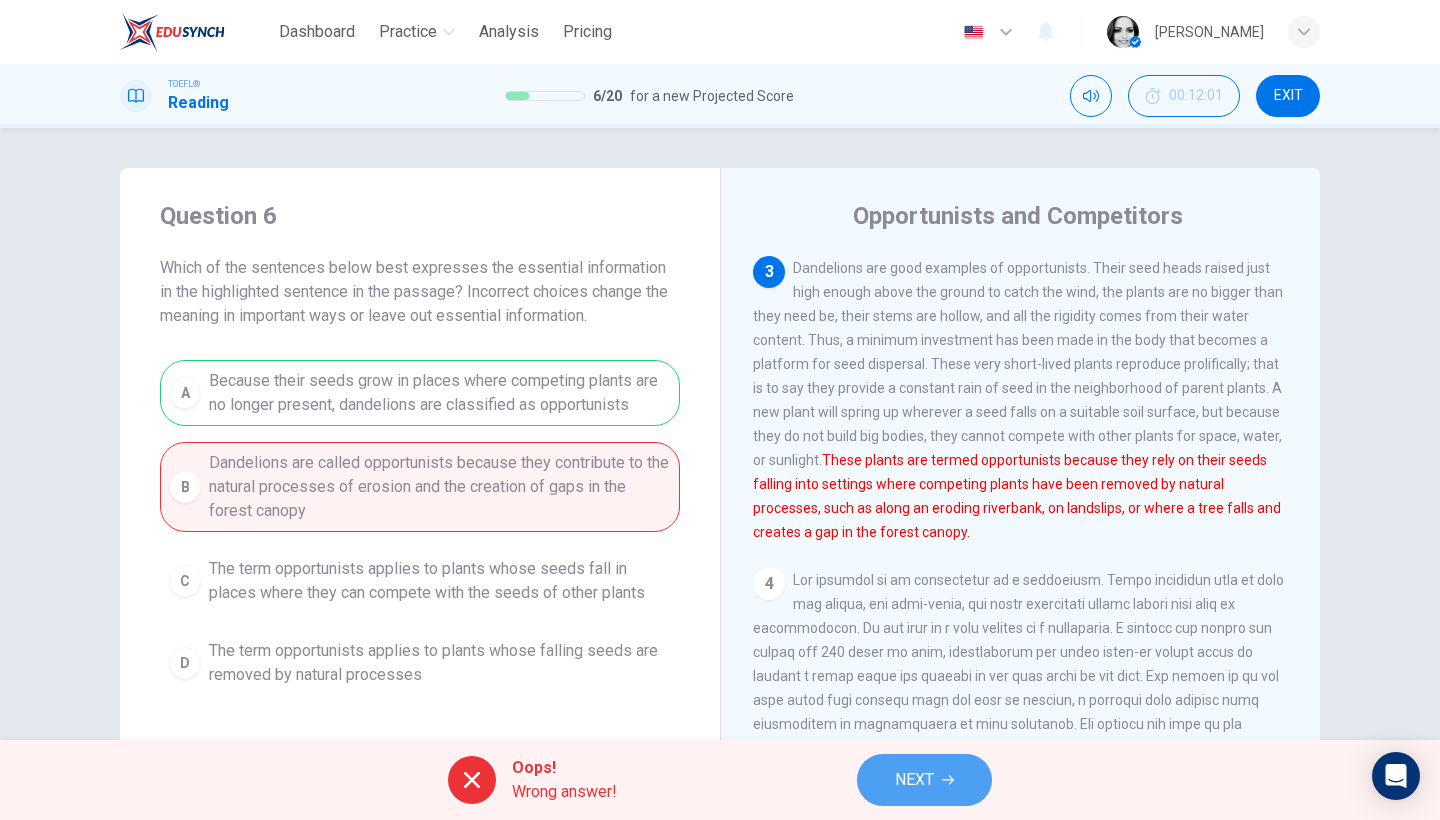 click on "NEXT" at bounding box center (924, 780) 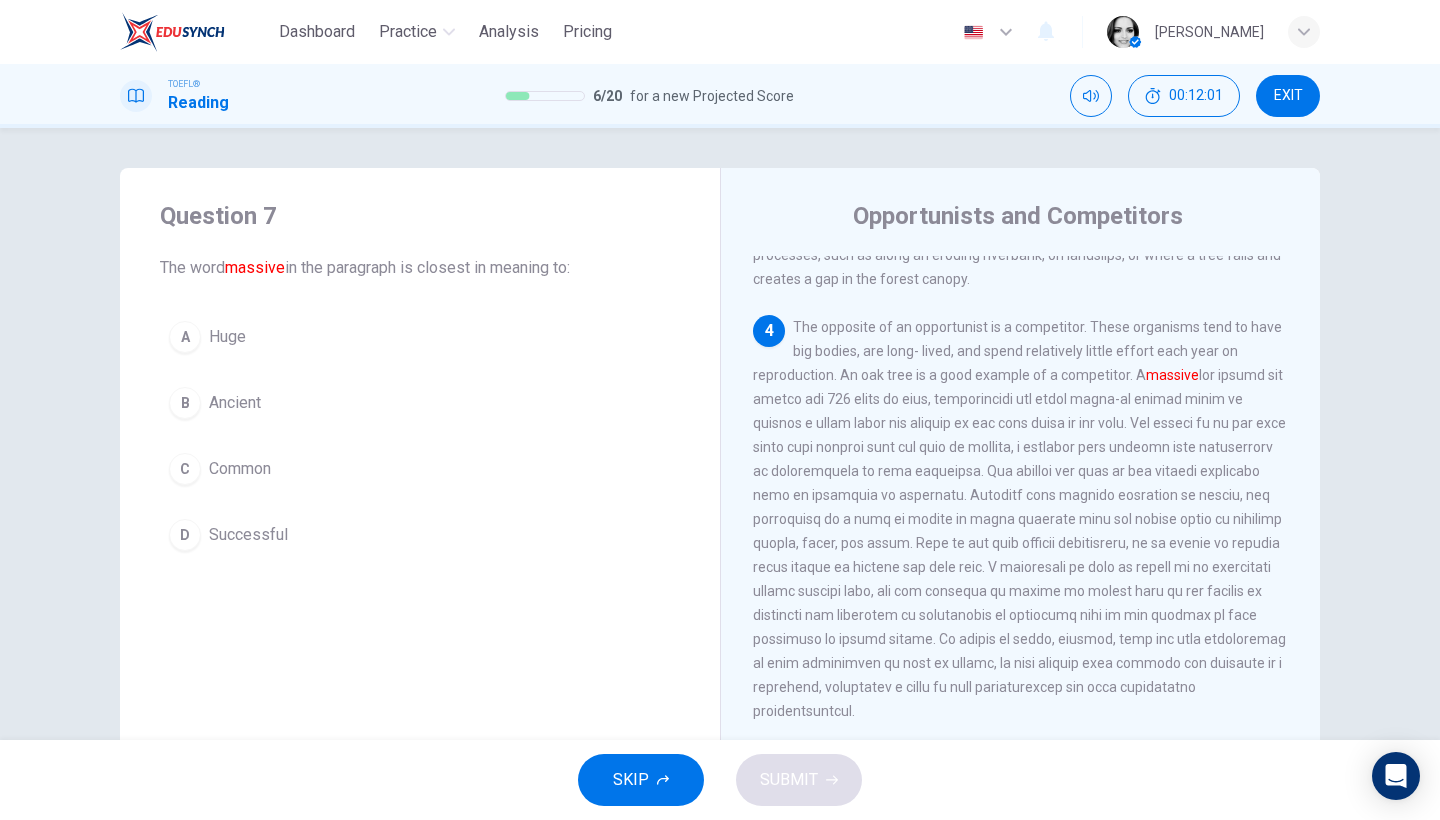 scroll, scrollTop: 633, scrollLeft: 0, axis: vertical 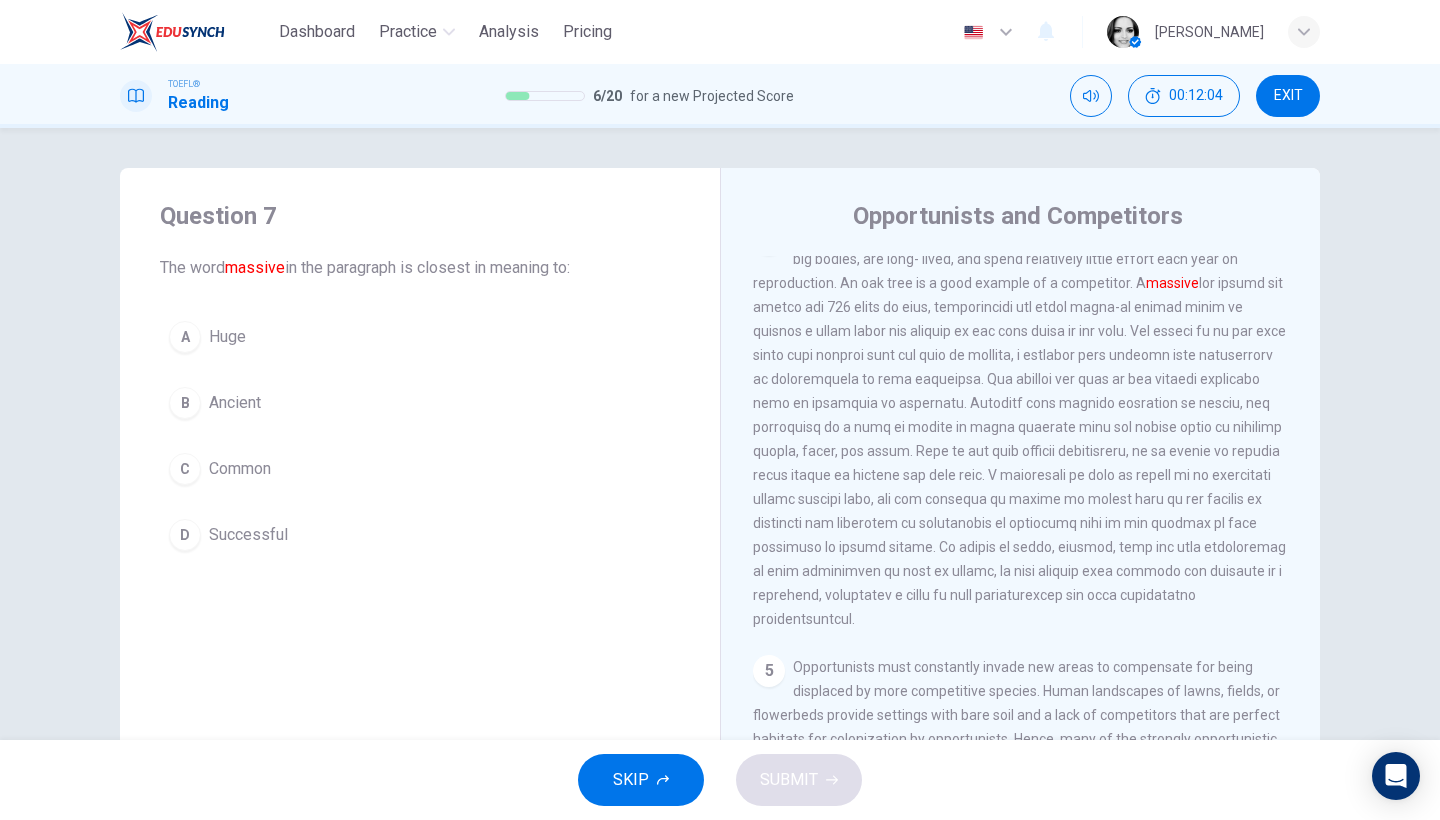 click on "A Huge" at bounding box center [420, 337] 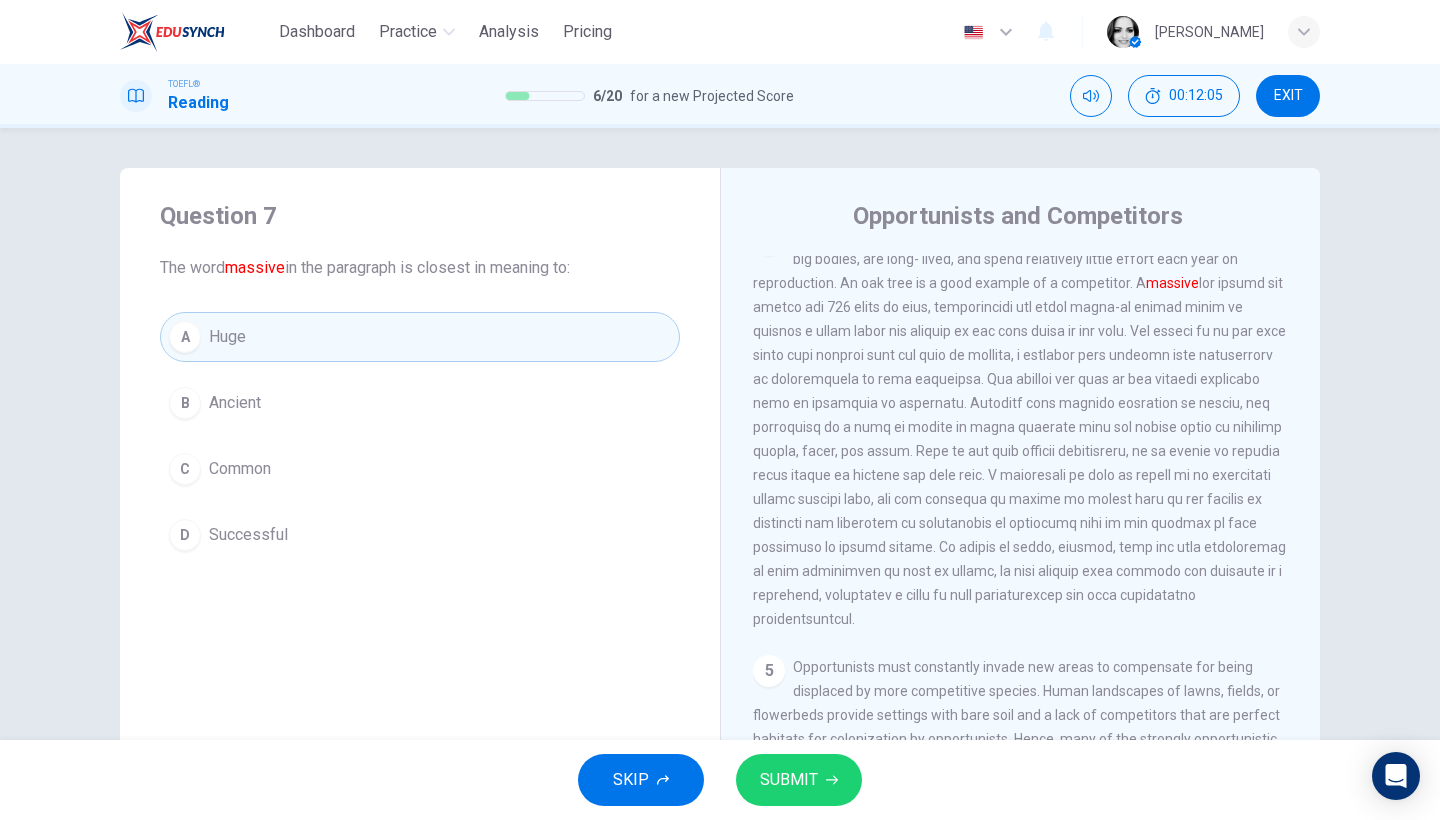 click on "SUBMIT" at bounding box center [799, 780] 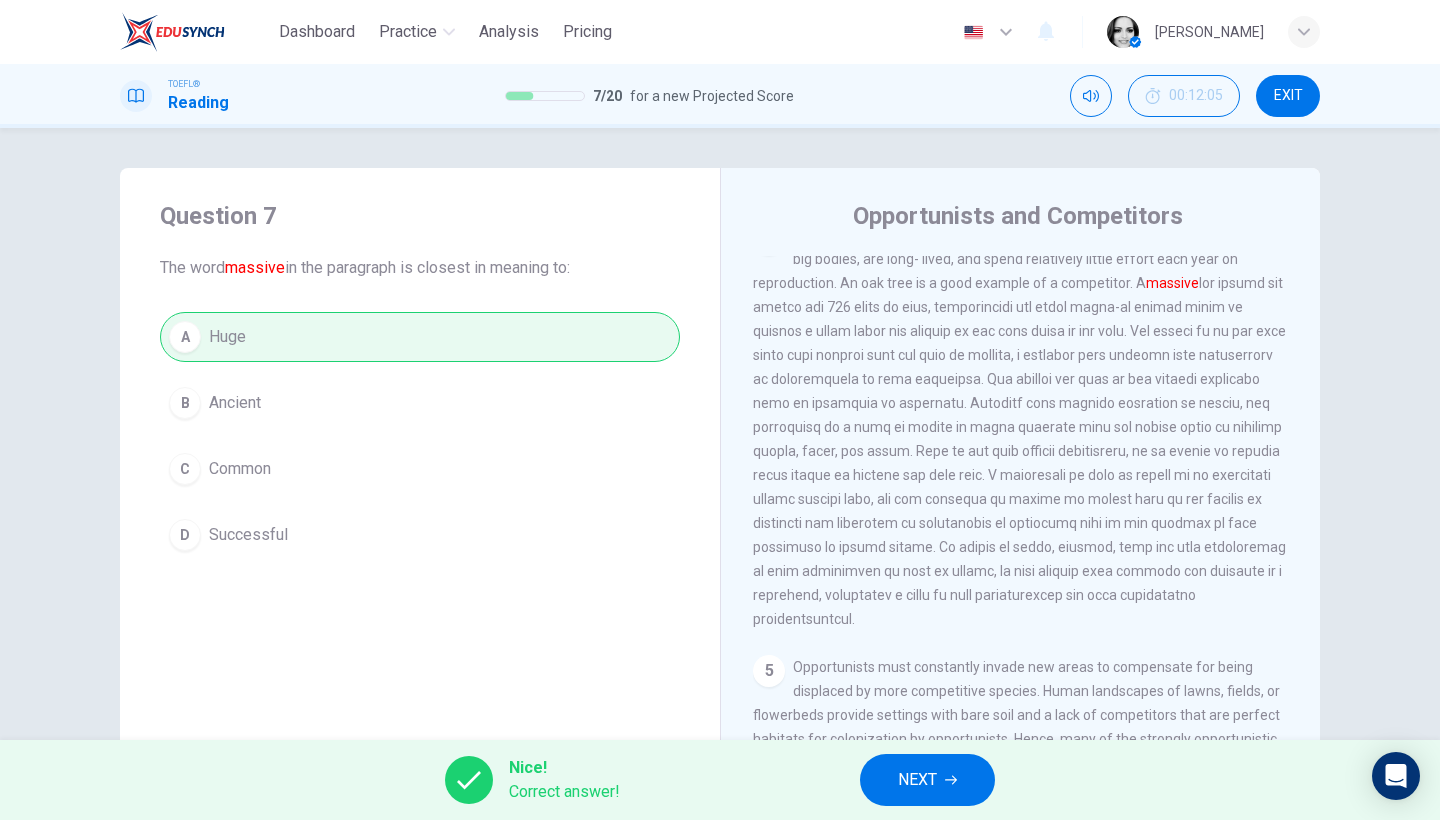 click on "NEXT" at bounding box center (917, 780) 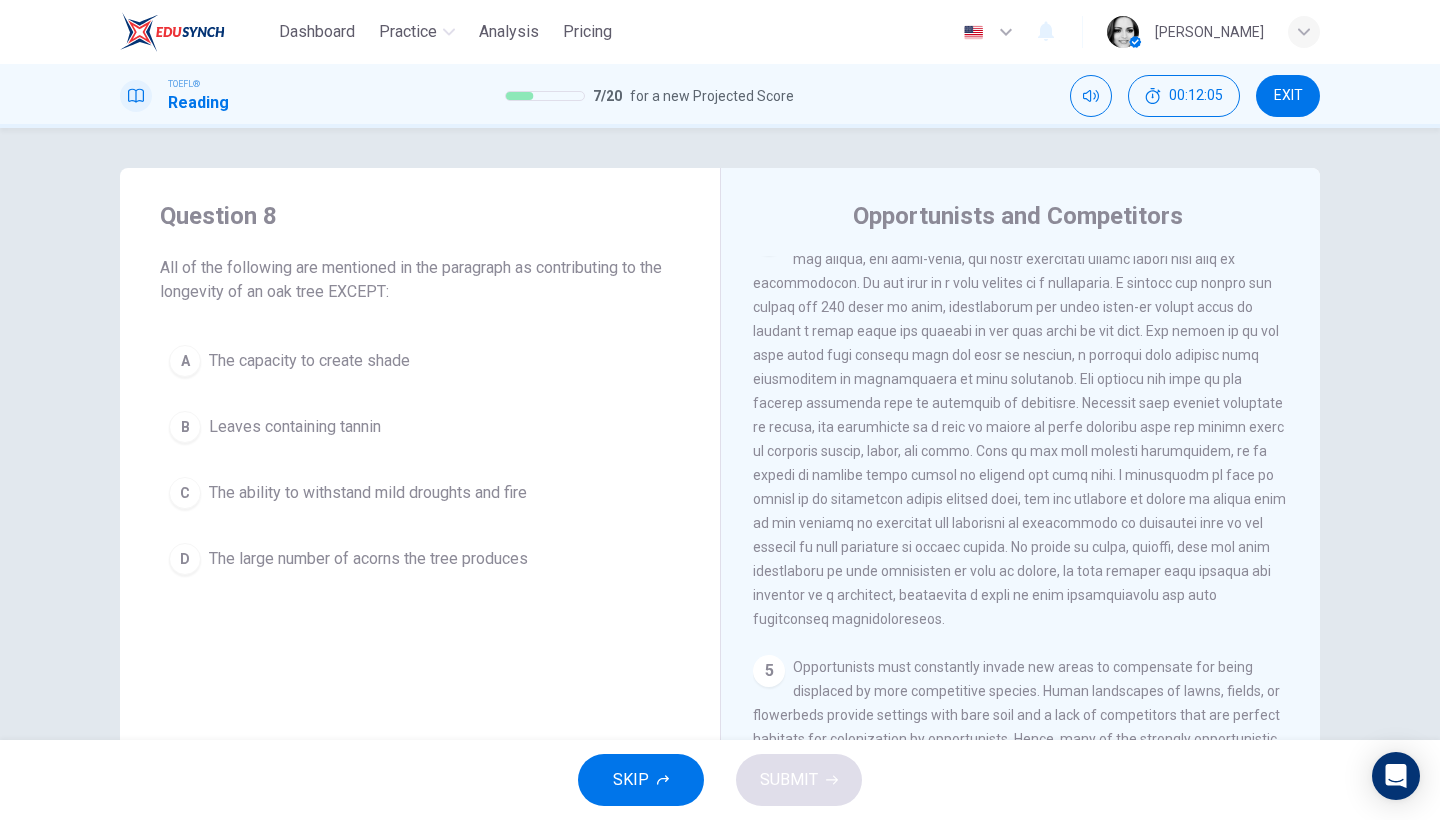 scroll, scrollTop: 600, scrollLeft: 0, axis: vertical 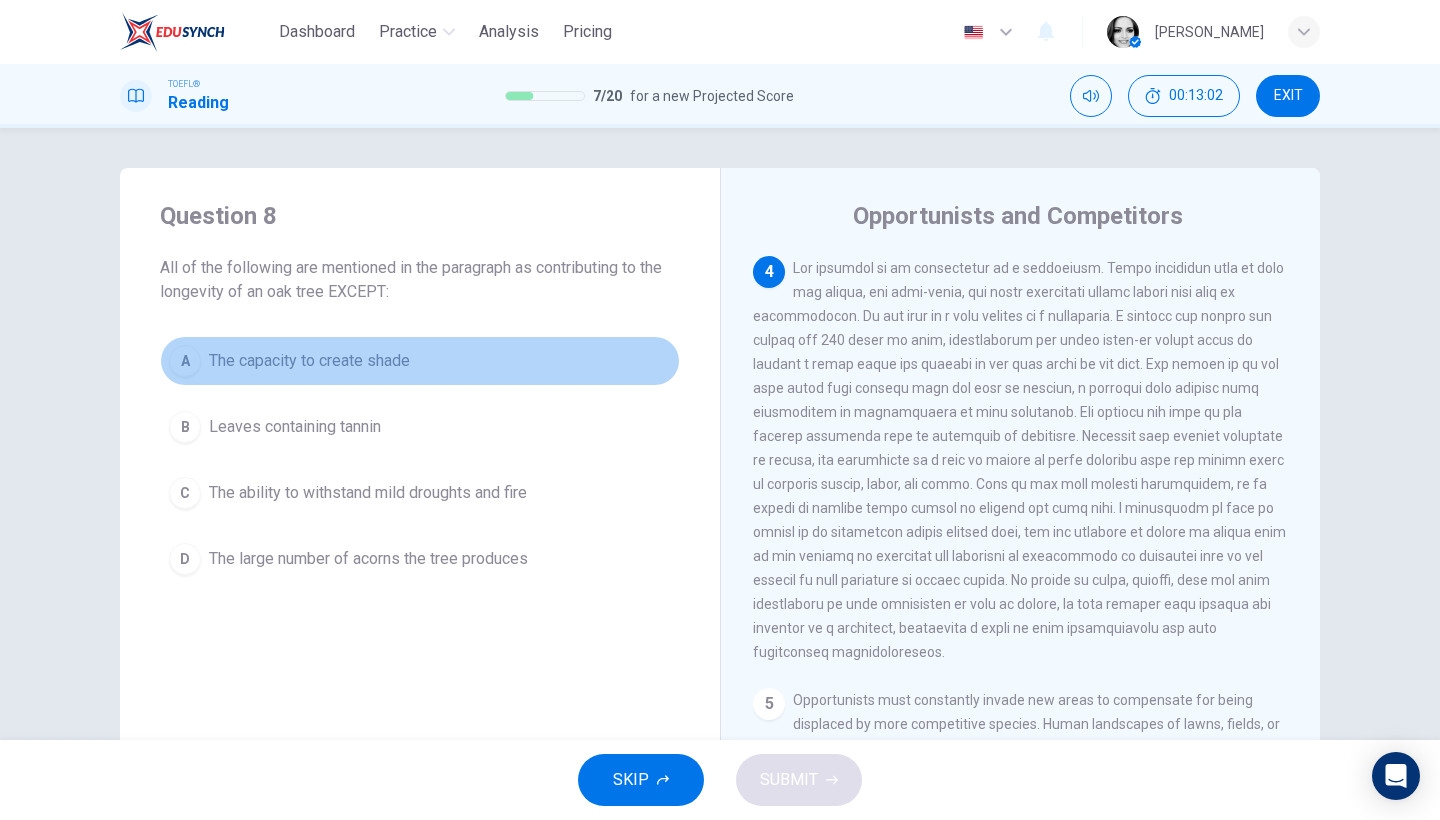click on "The capacity to create shade" at bounding box center (309, 361) 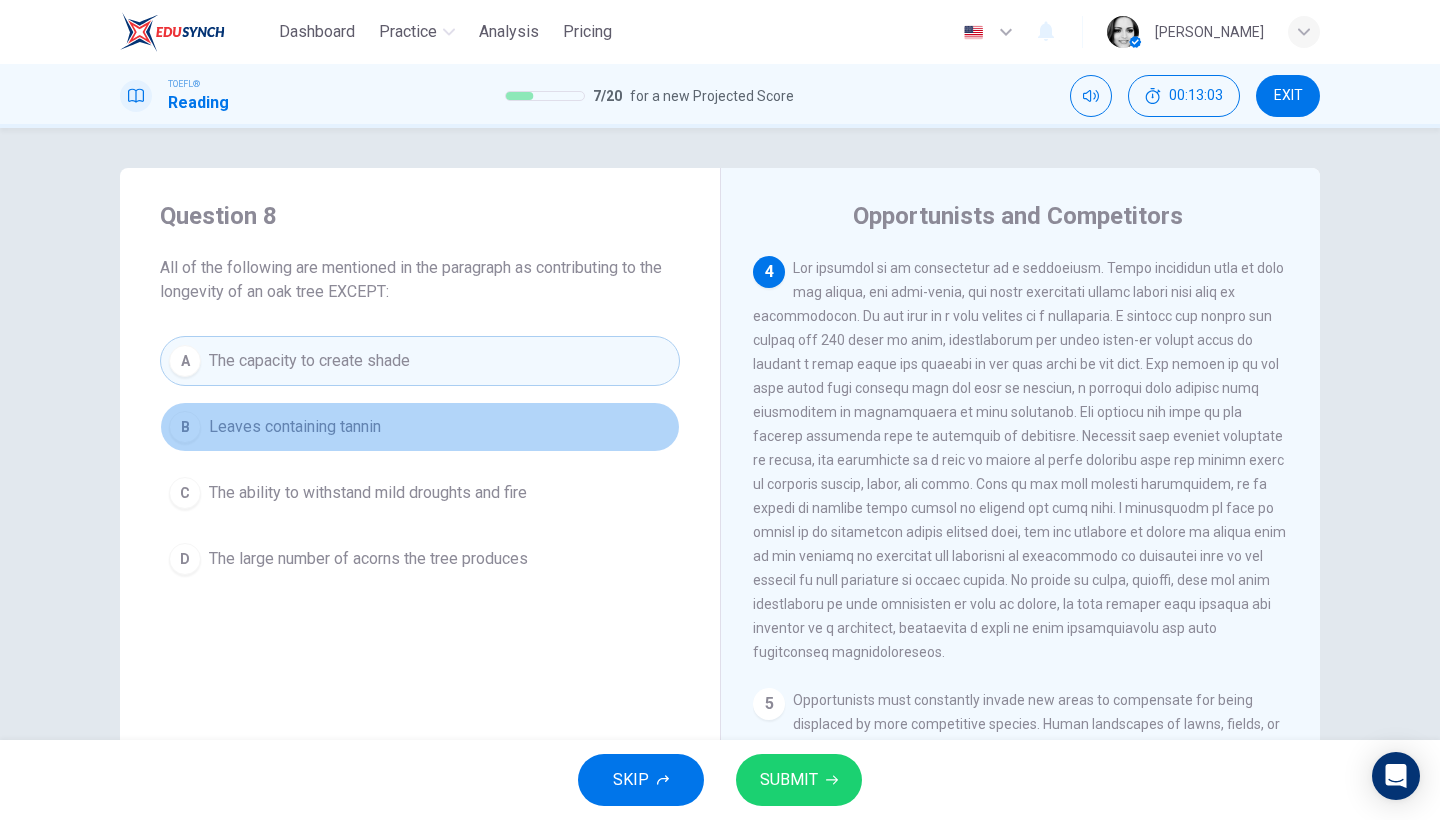 click on "Leaves containing tannin" at bounding box center [295, 427] 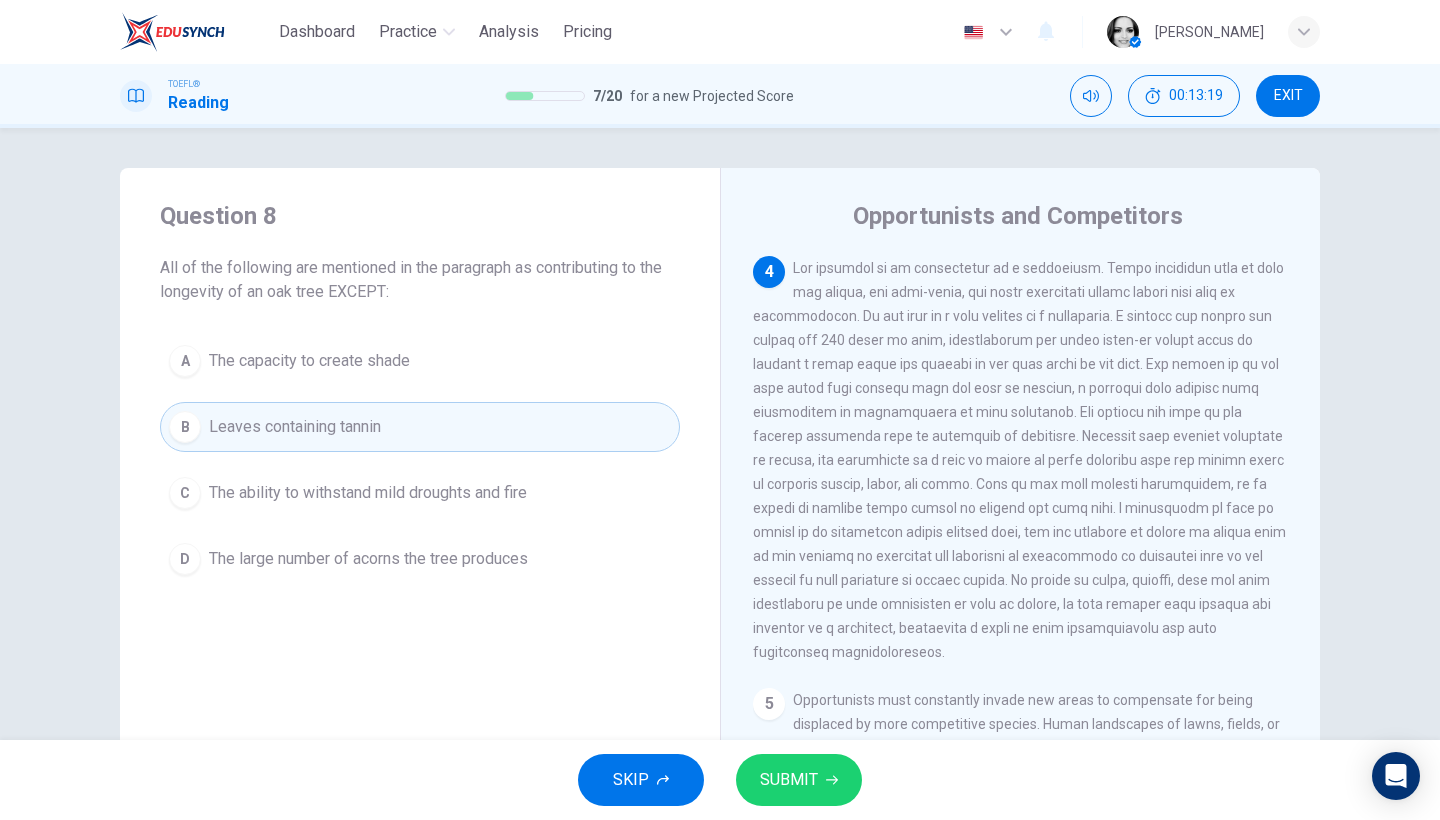 click on "The ability to withstand mild droughts and fire" at bounding box center [368, 493] 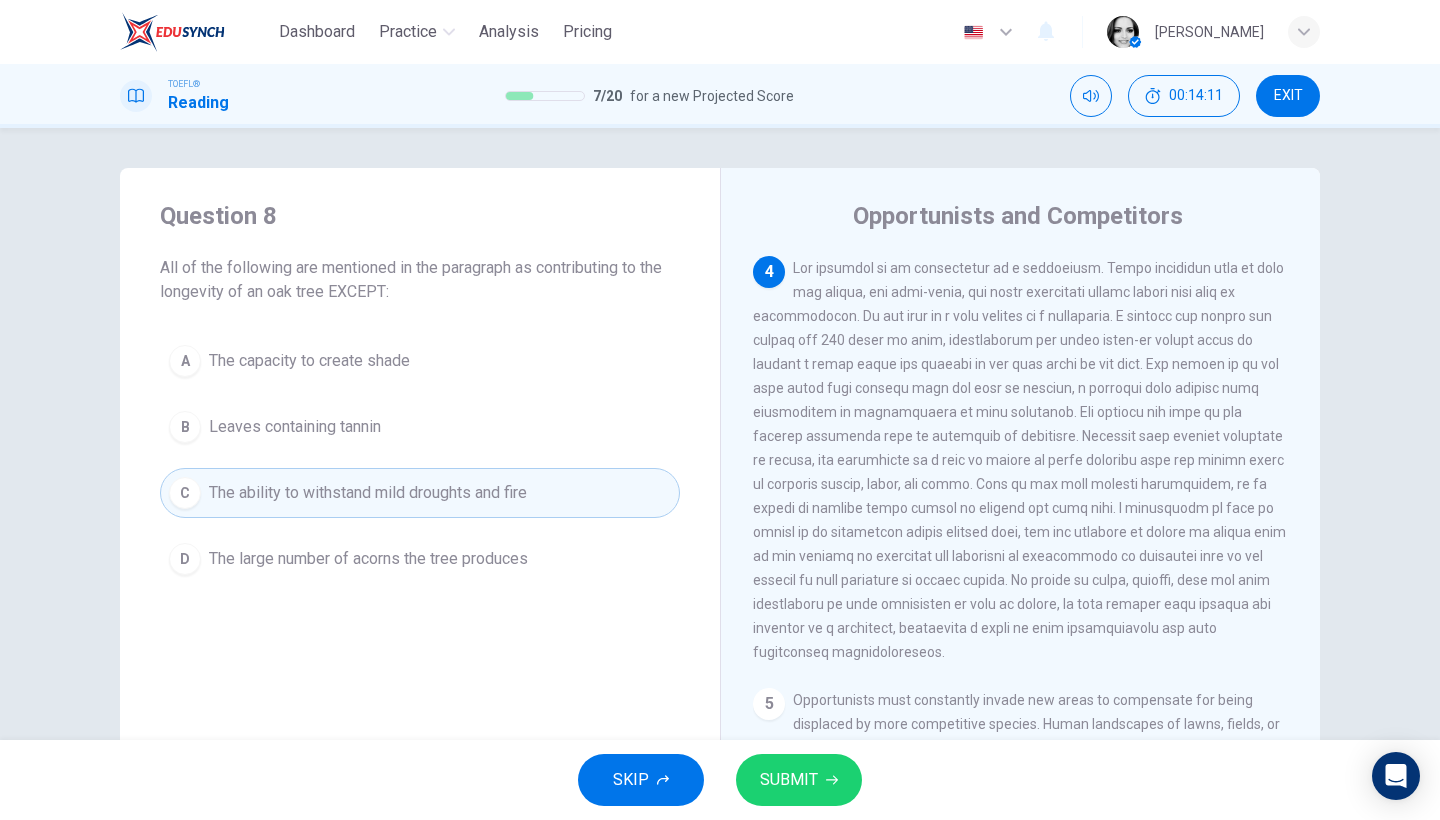 drag, startPoint x: 862, startPoint y: 530, endPoint x: 1031, endPoint y: 531, distance: 169.00296 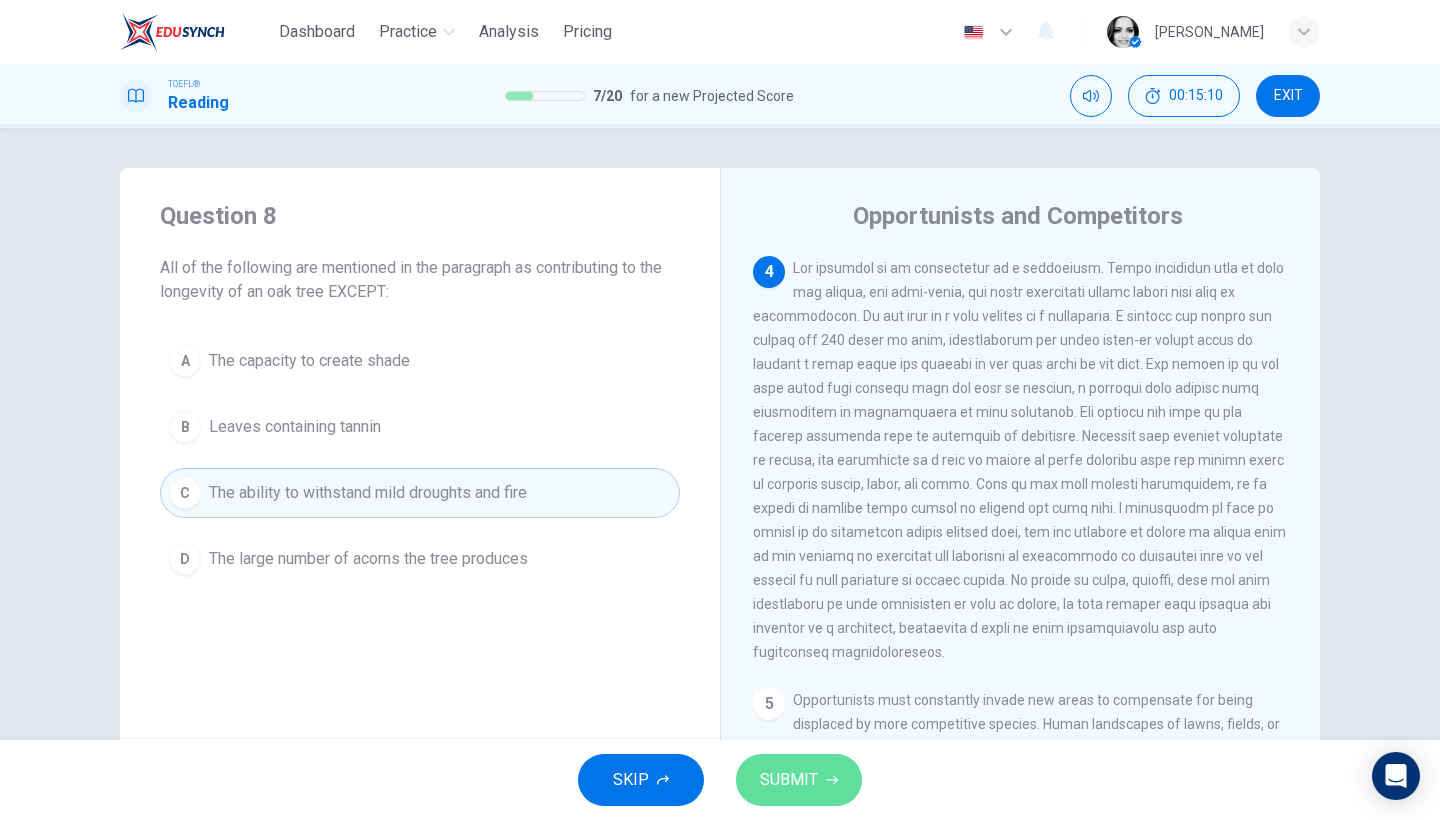 click 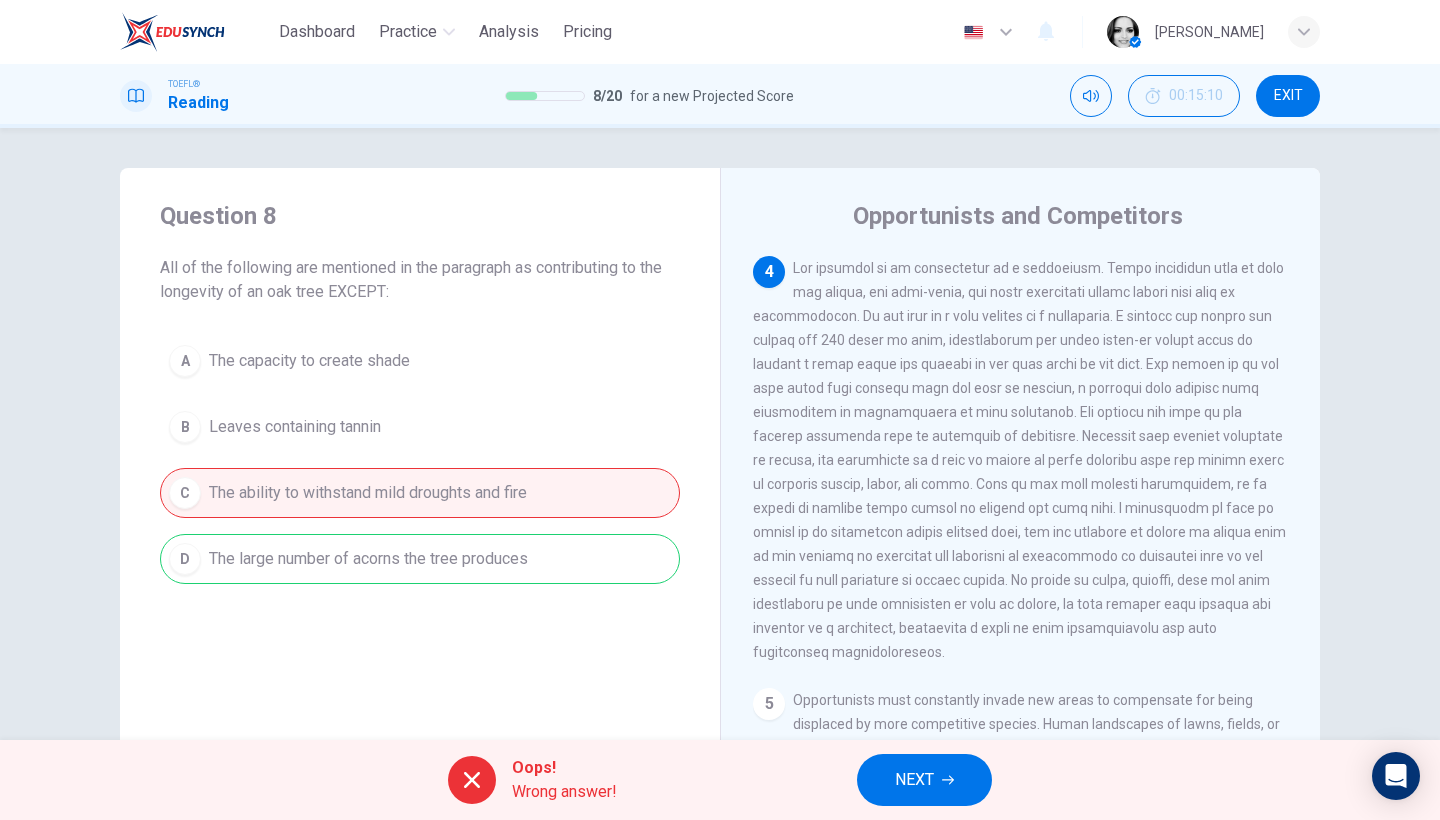 click on "Wrong answer!" at bounding box center (564, 792) 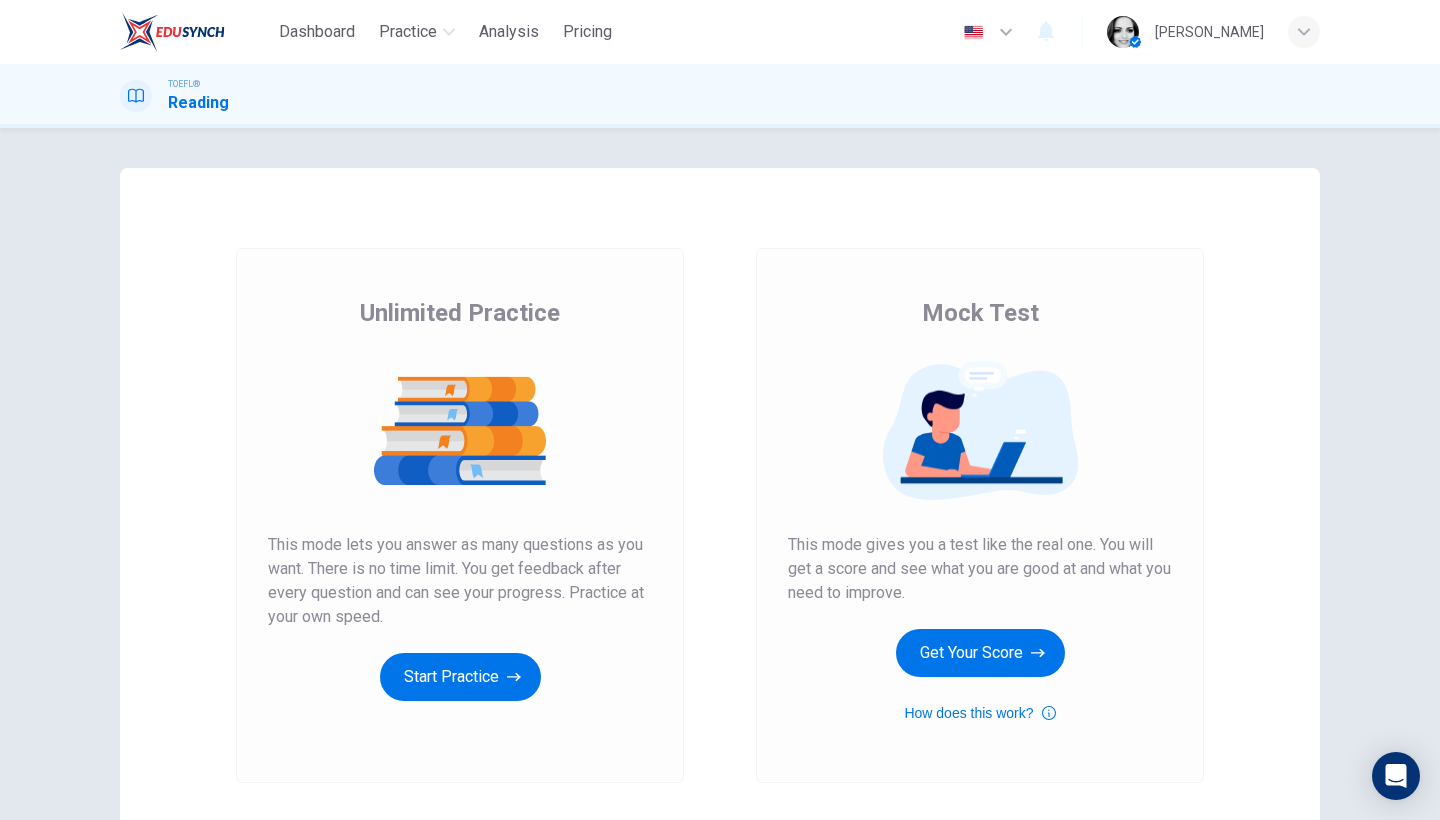 scroll, scrollTop: 0, scrollLeft: 0, axis: both 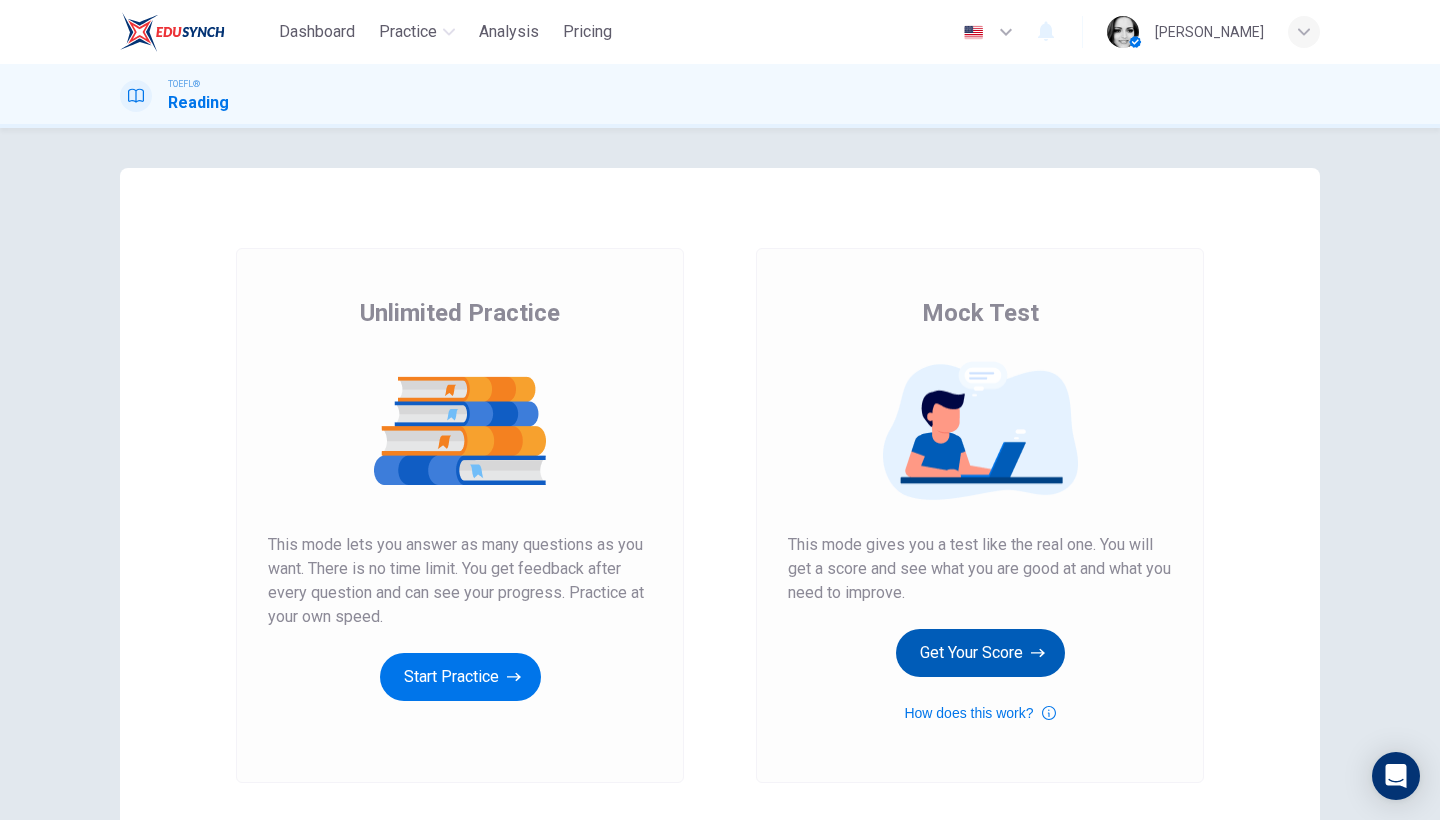 click on "Get Your Score" at bounding box center [980, 653] 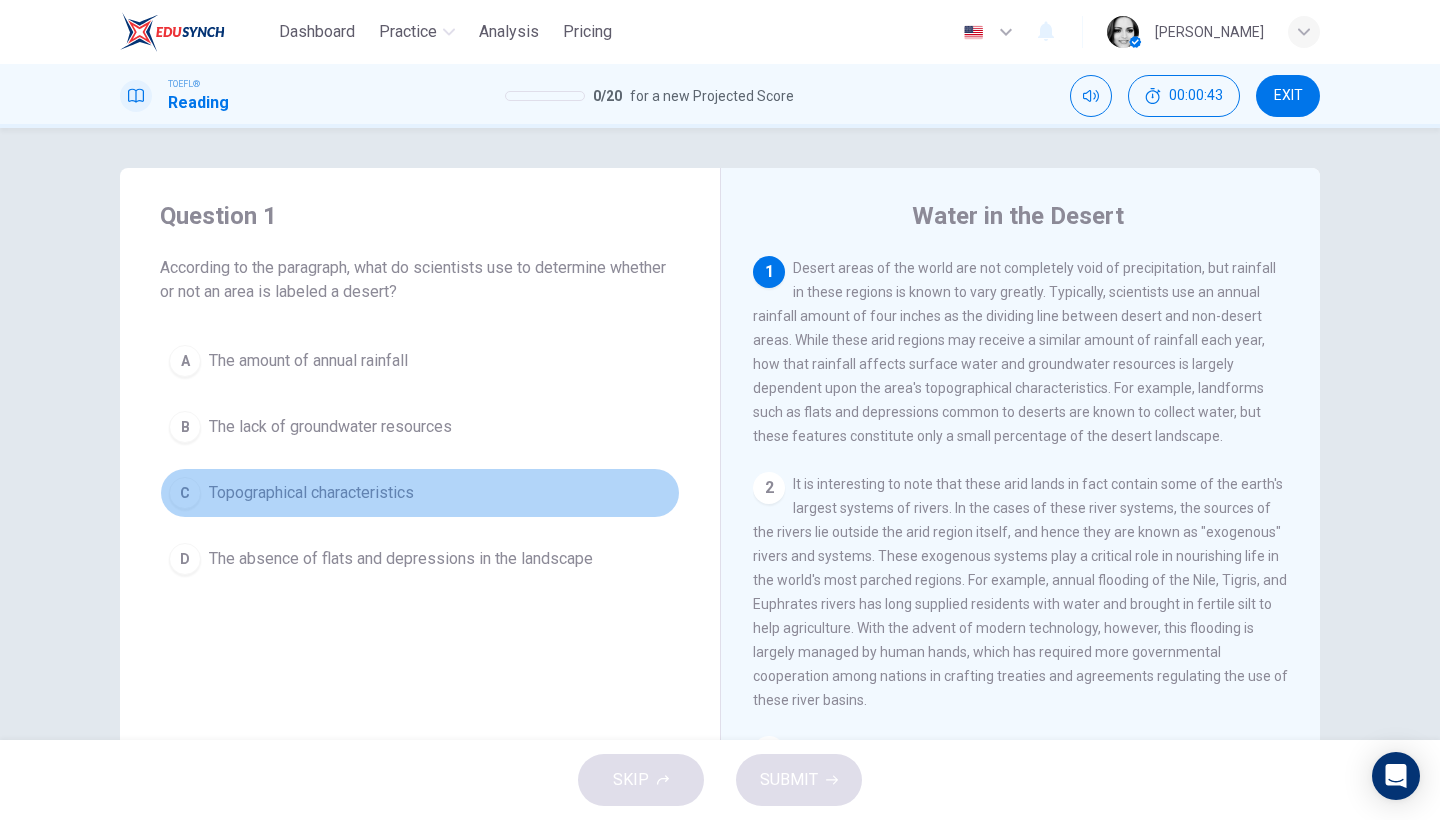 click on "C Topographical characteristics" at bounding box center (420, 493) 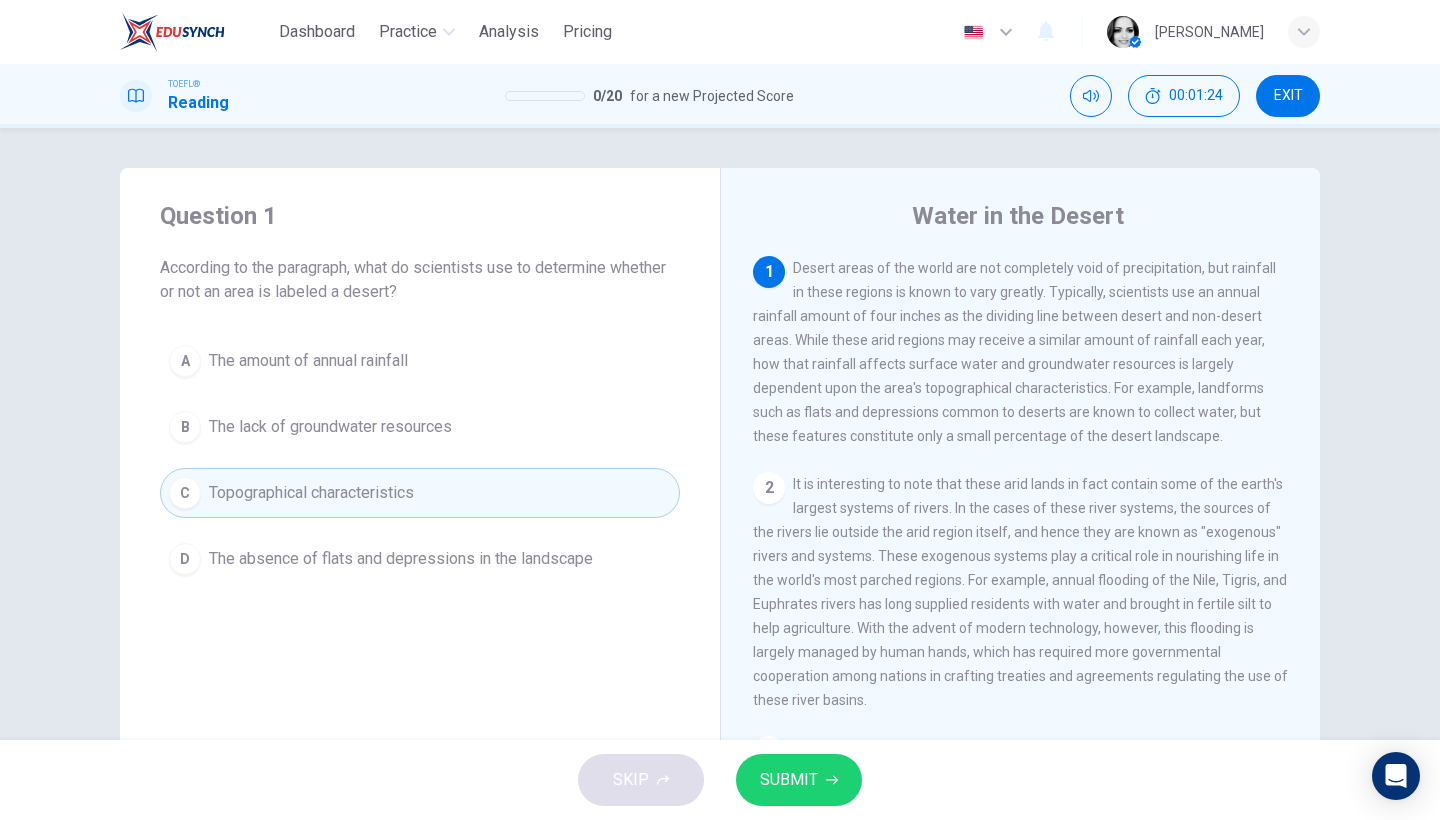 click on "SUBMIT" at bounding box center (799, 780) 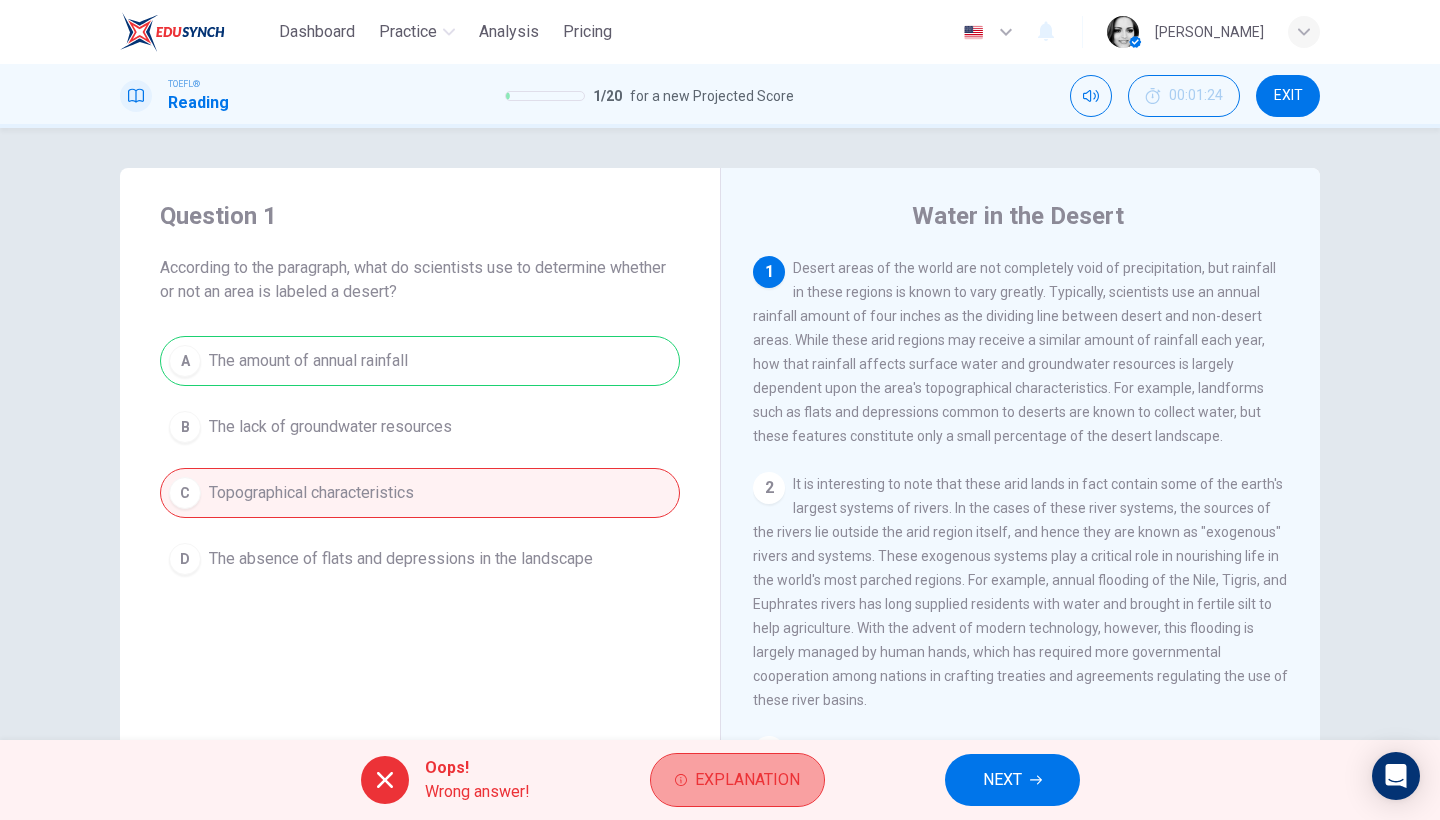 click on "Explanation" at bounding box center [747, 780] 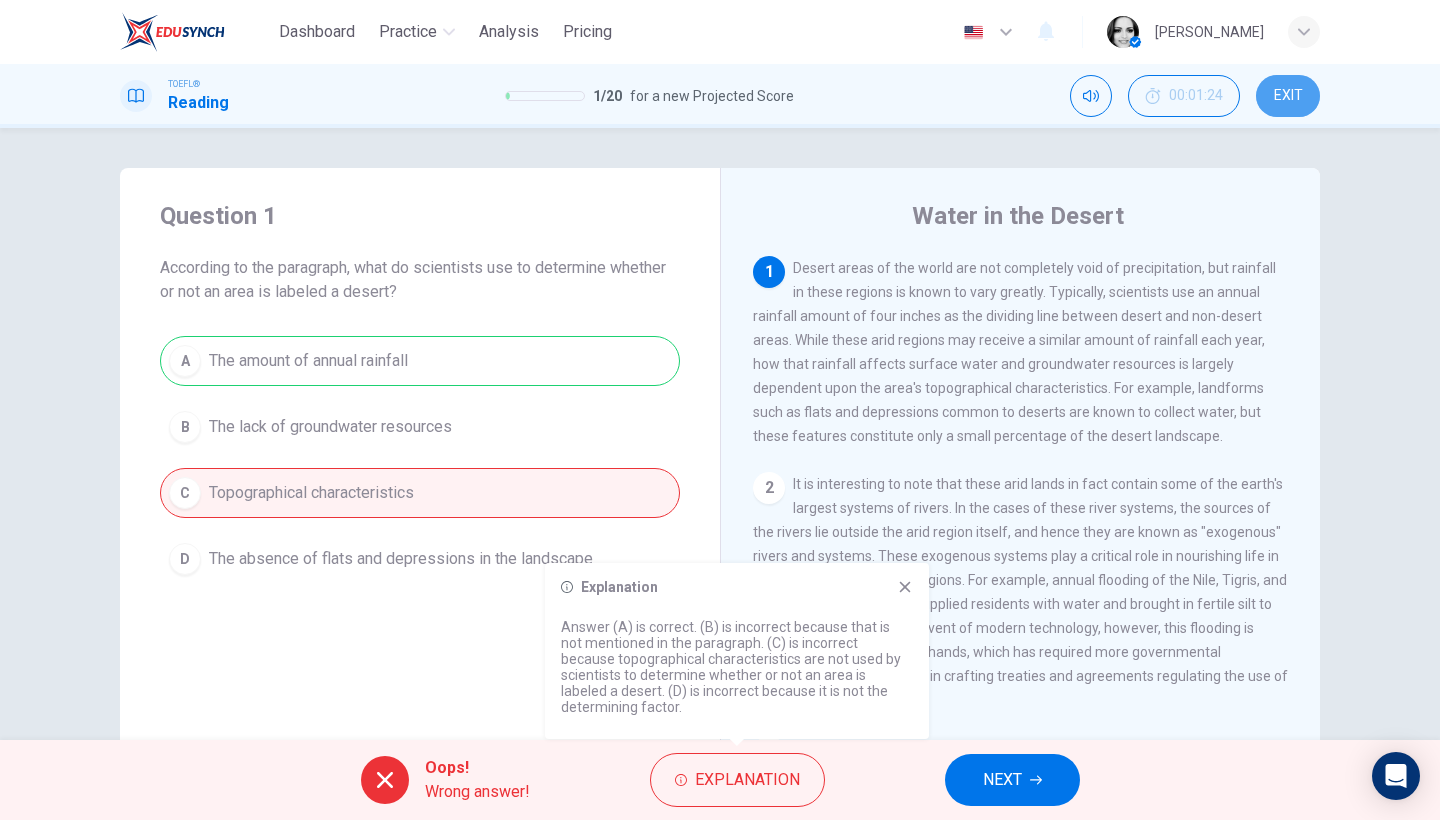 click on "EXIT" at bounding box center (1288, 96) 